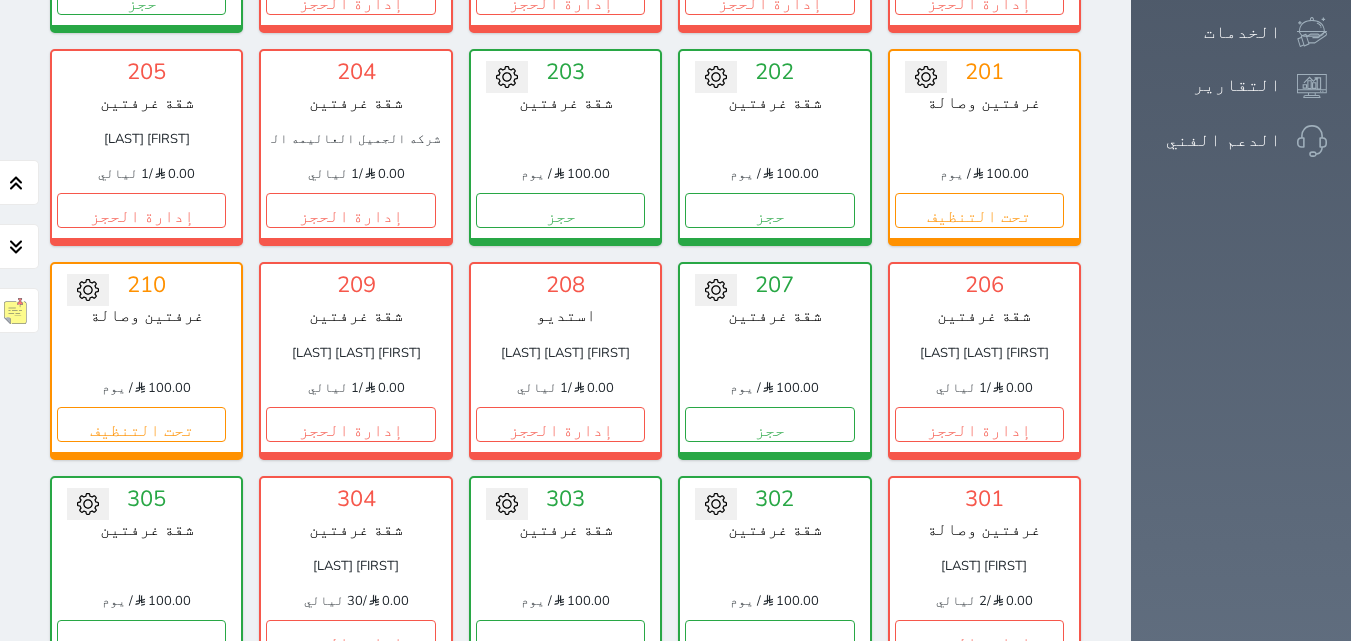 scroll, scrollTop: 753, scrollLeft: 0, axis: vertical 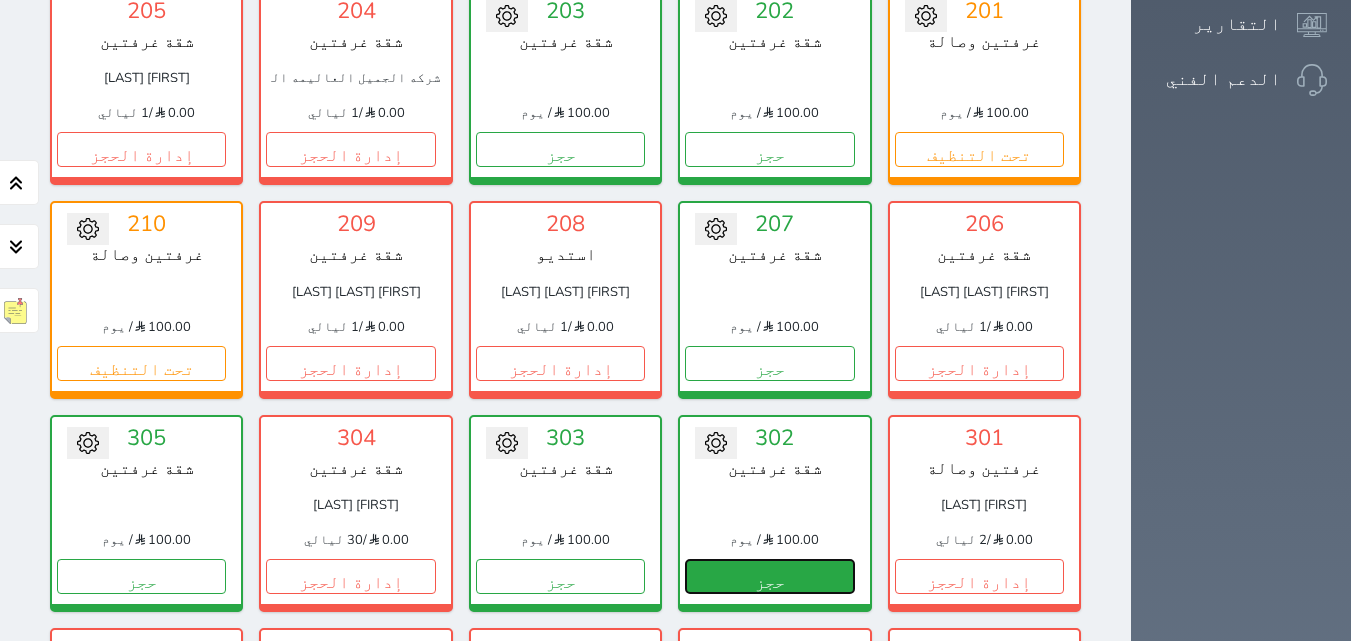 click on "حجز" at bounding box center (769, 576) 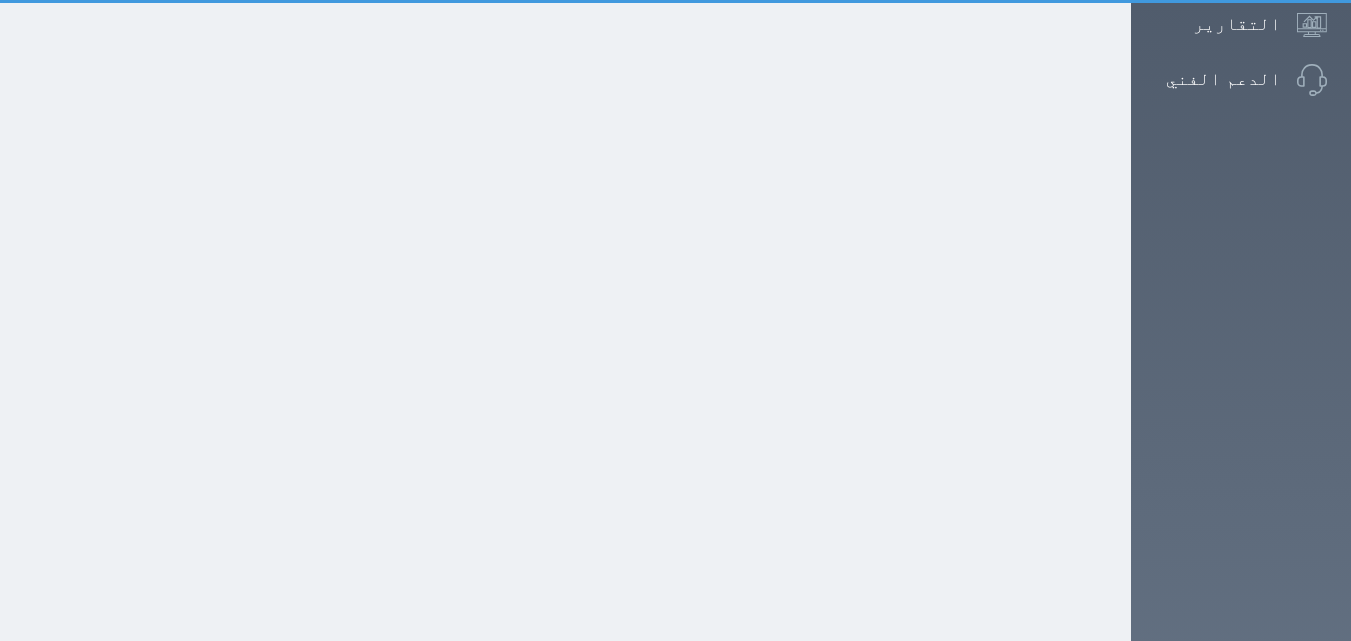scroll, scrollTop: 0, scrollLeft: 0, axis: both 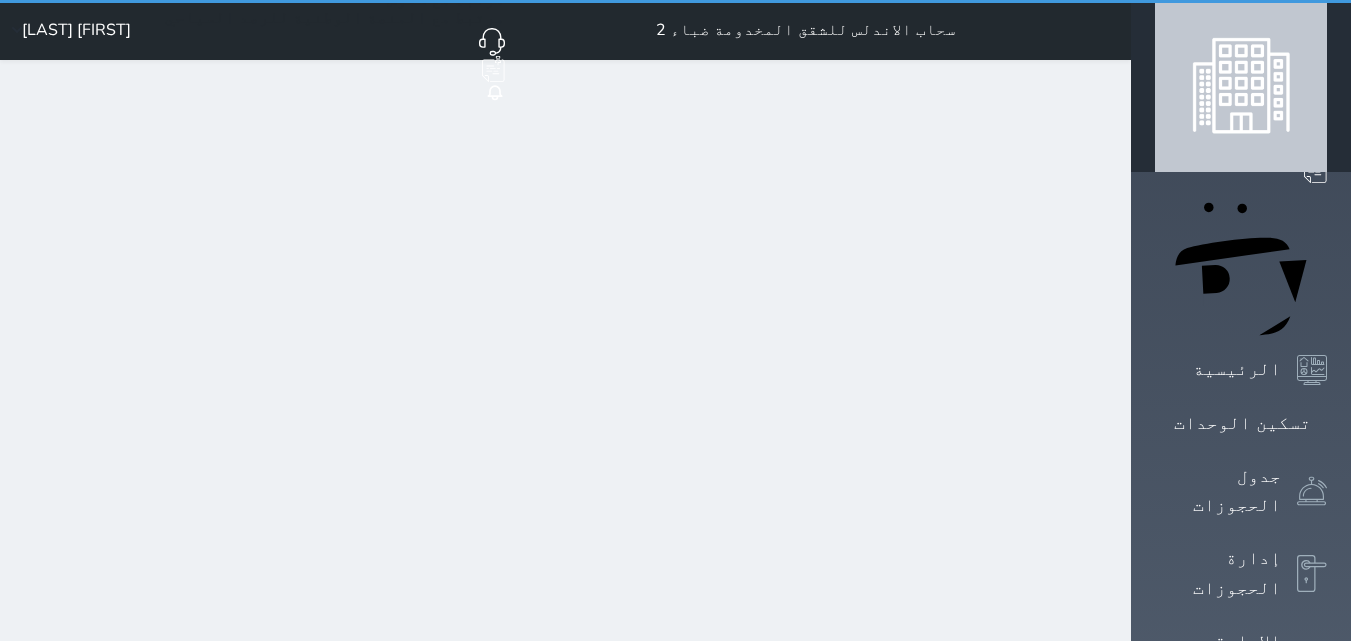 select on "1" 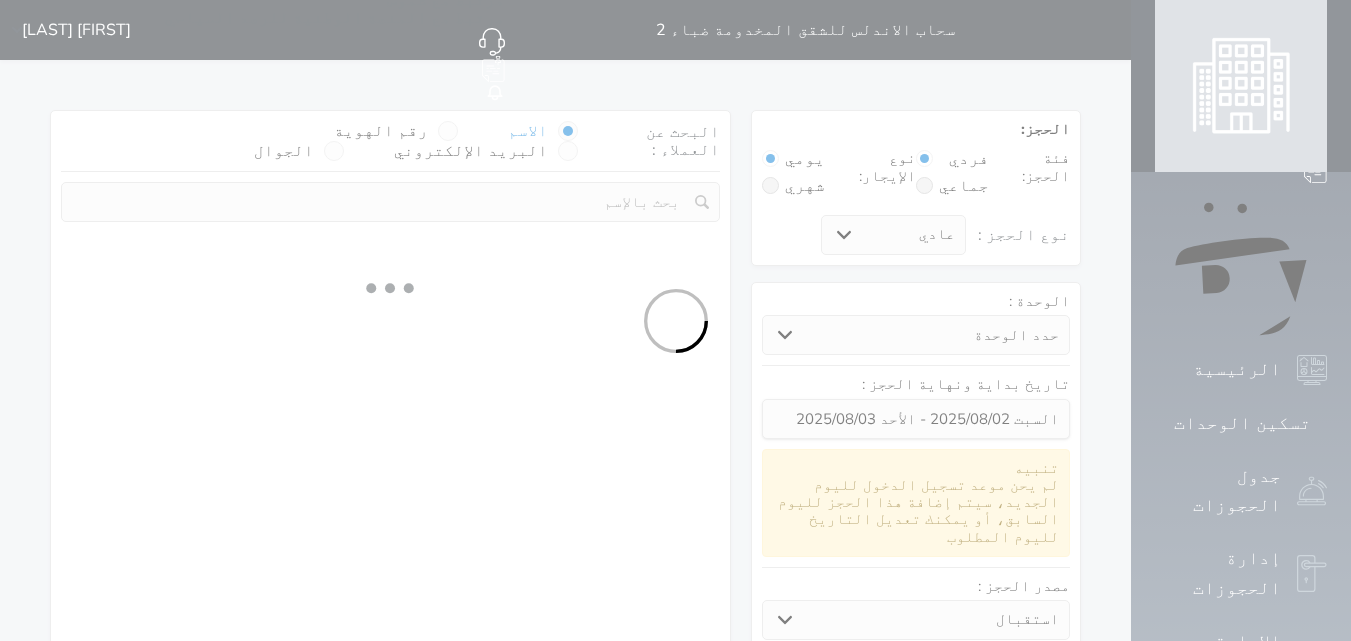select 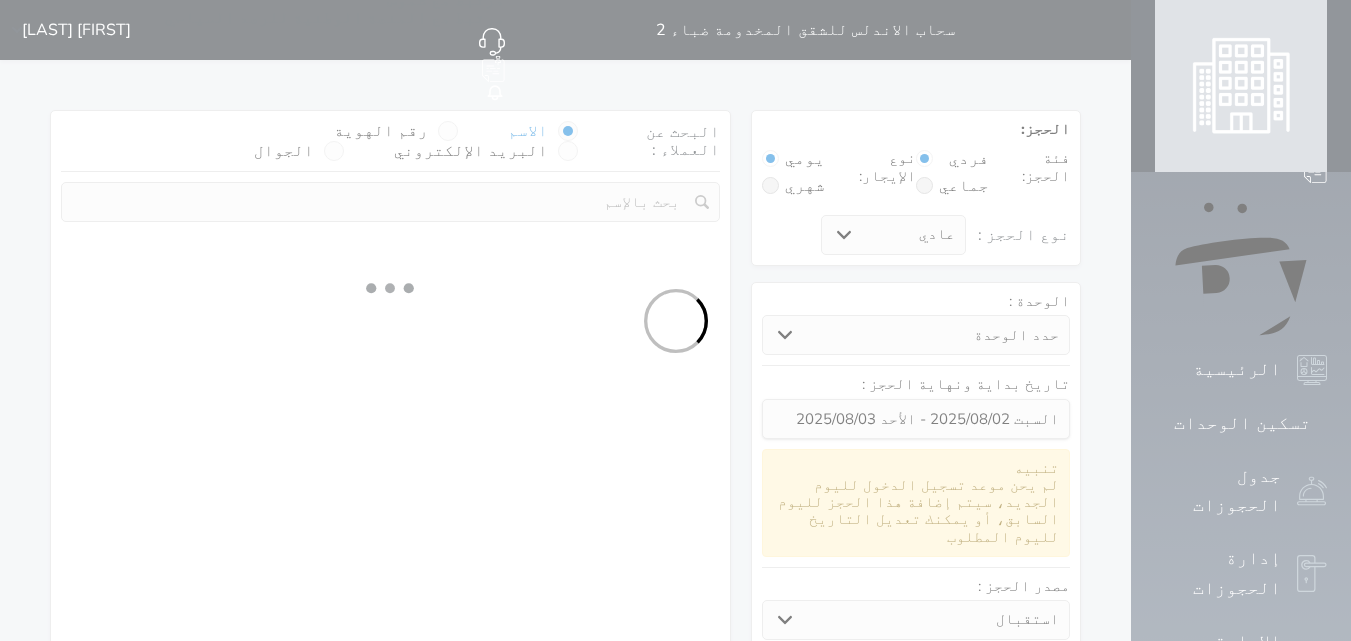select on "1" 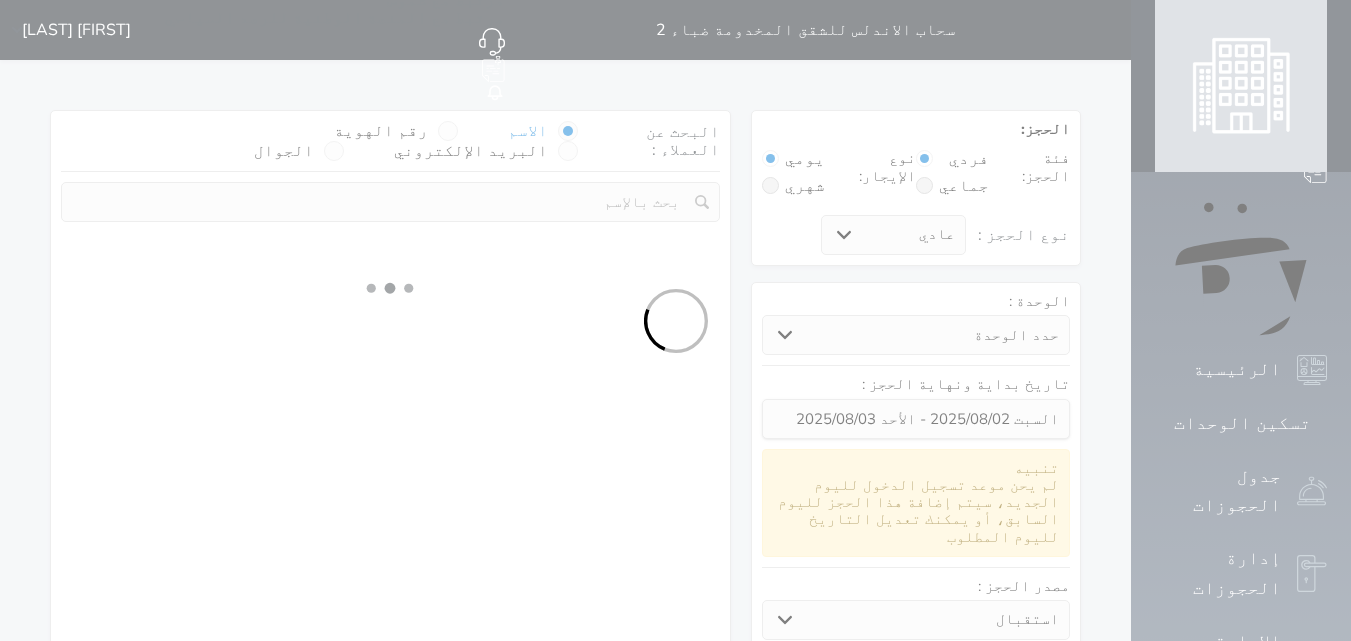 select on "113" 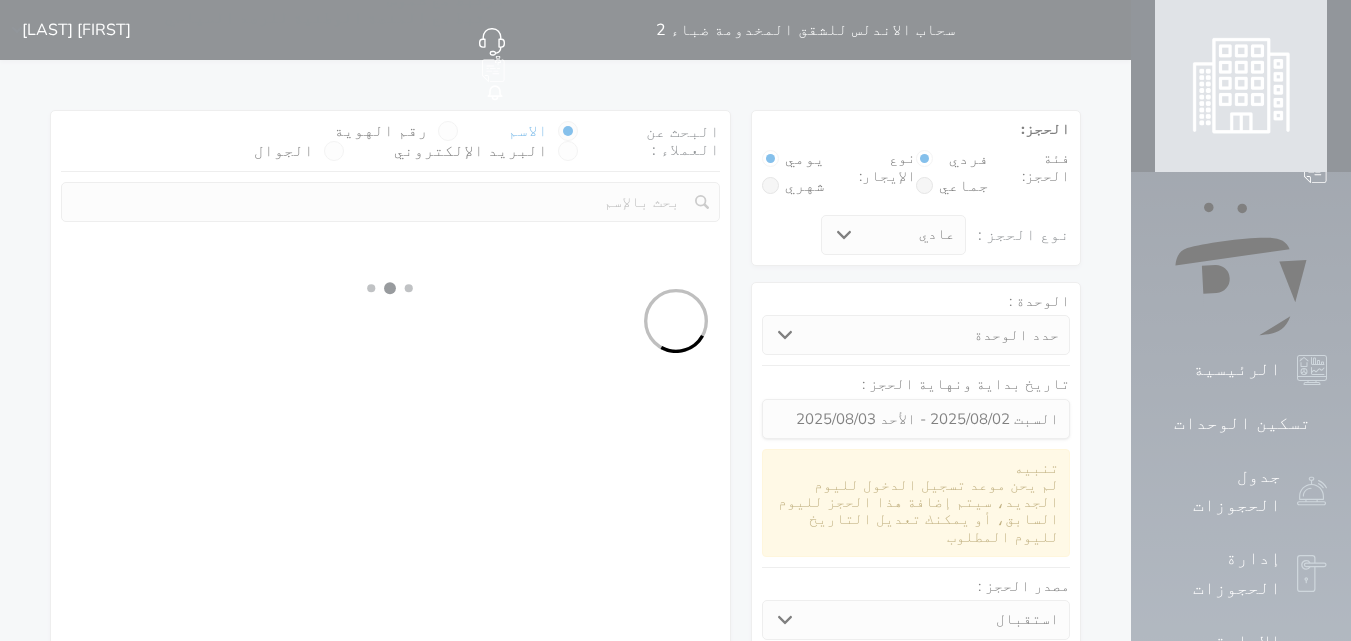 select on "1" 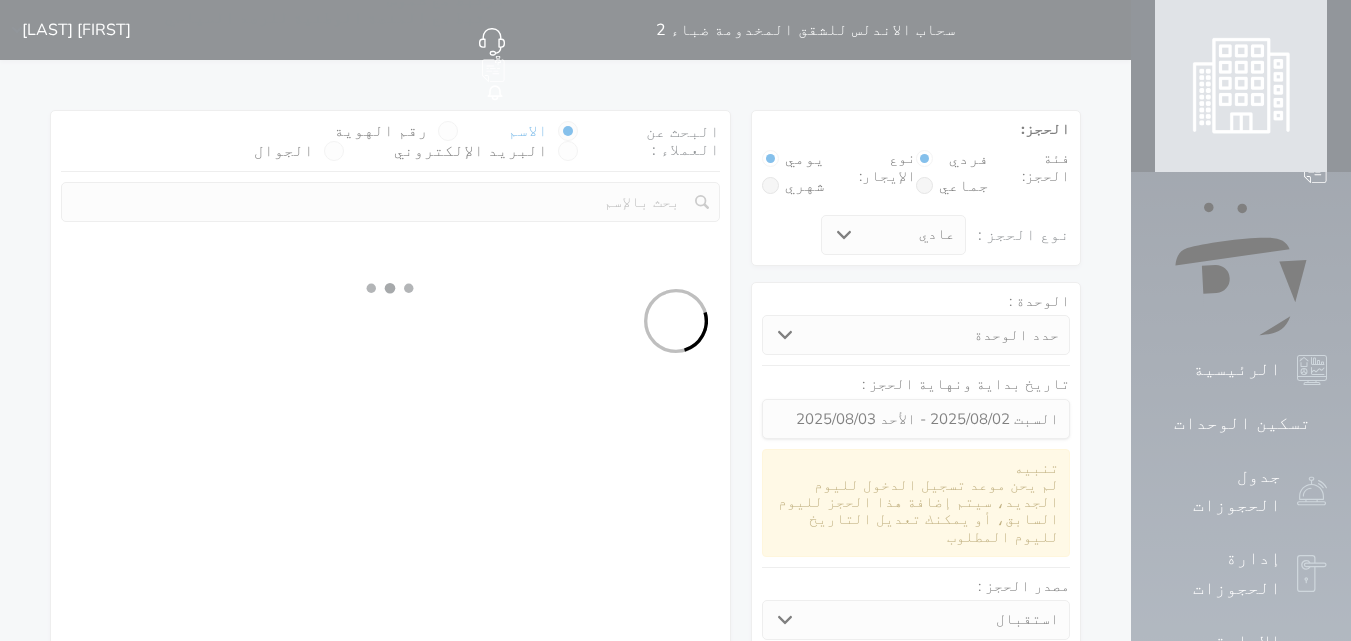 select 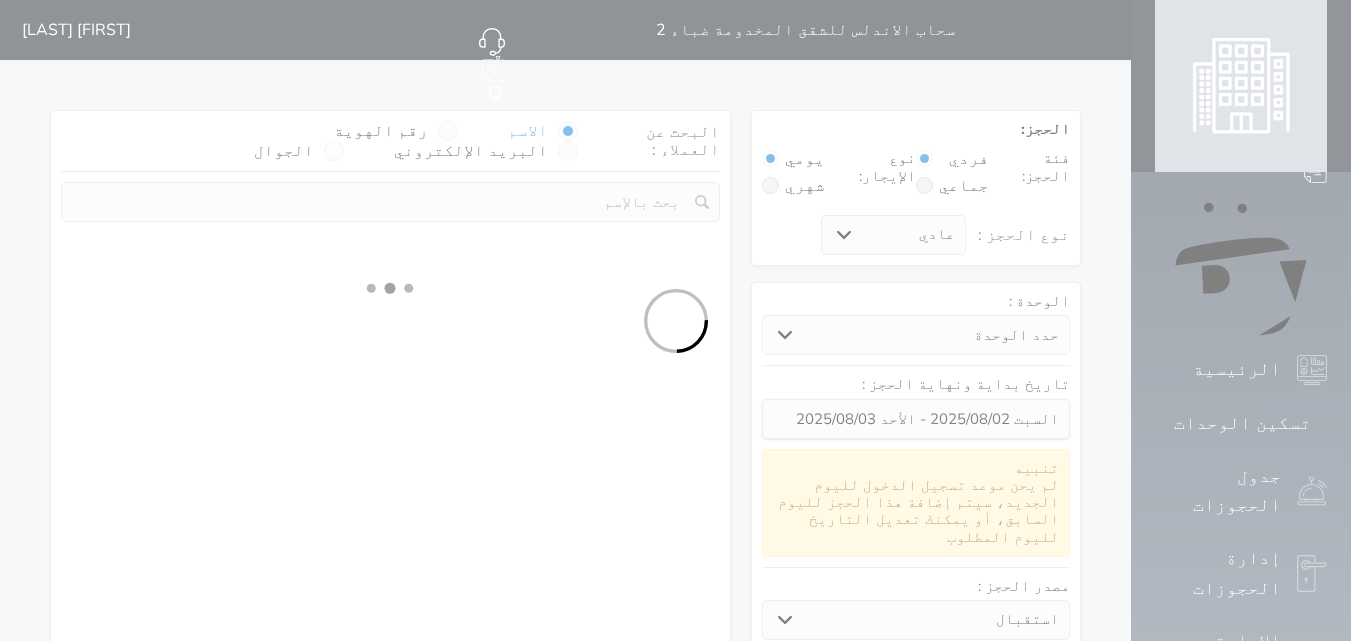 select on "7" 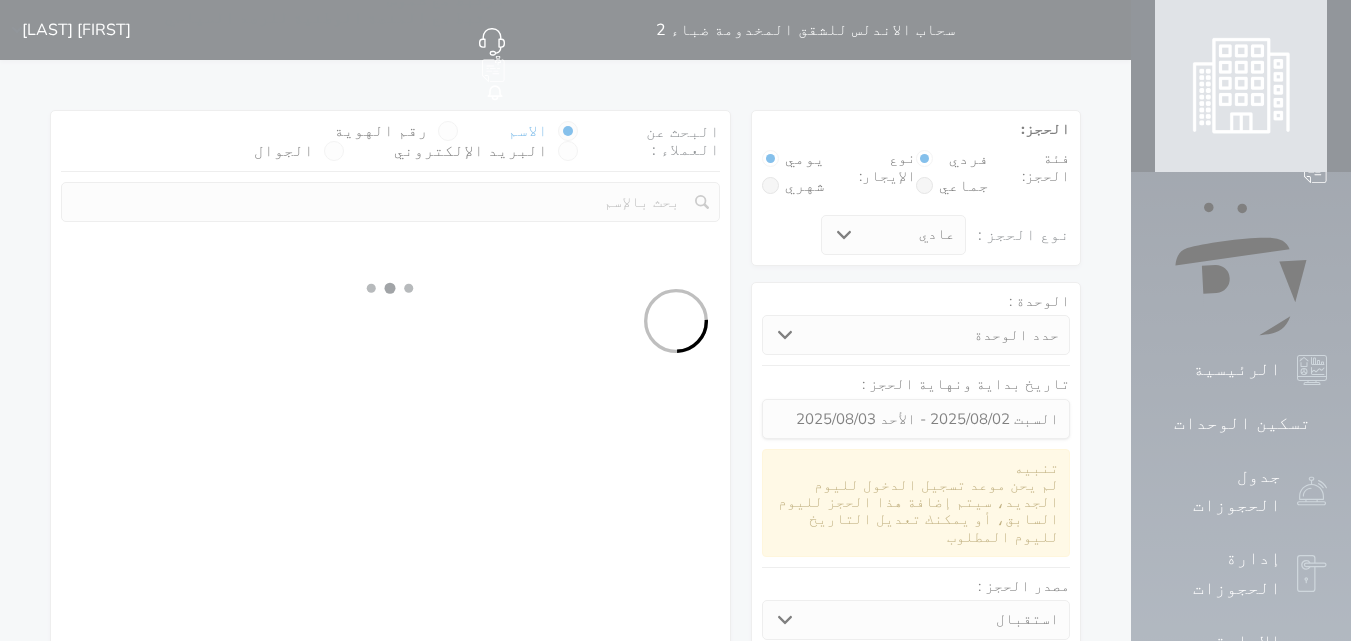 select 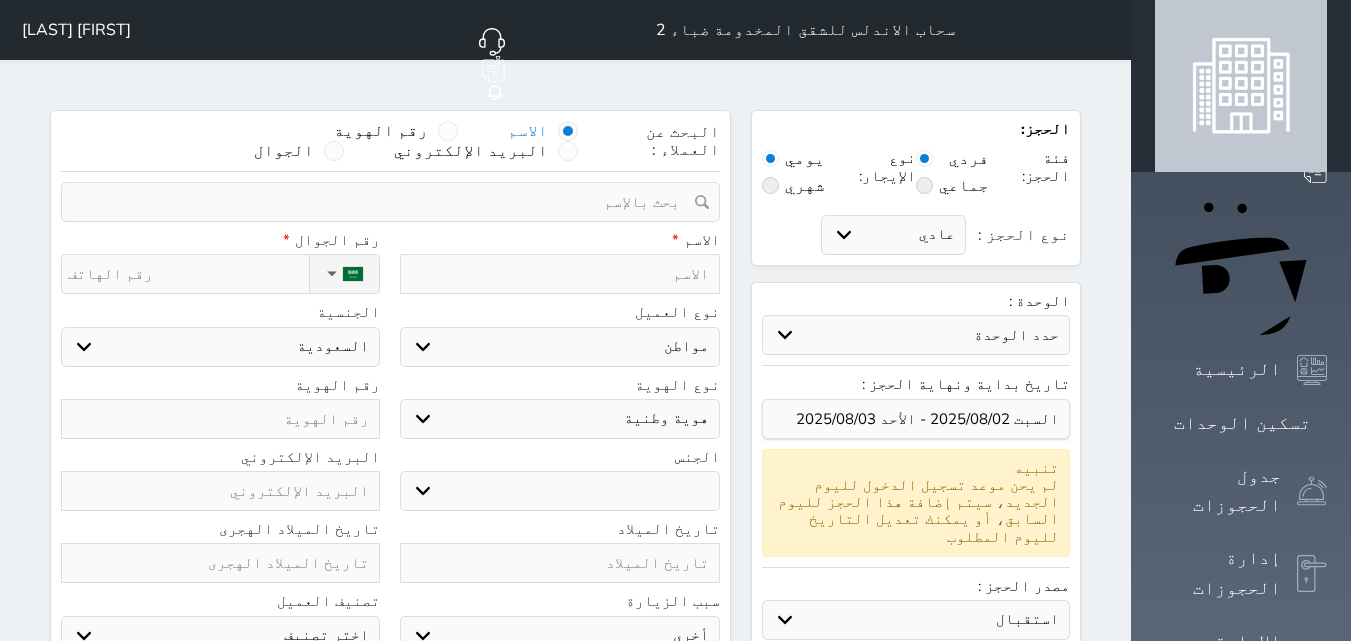 select 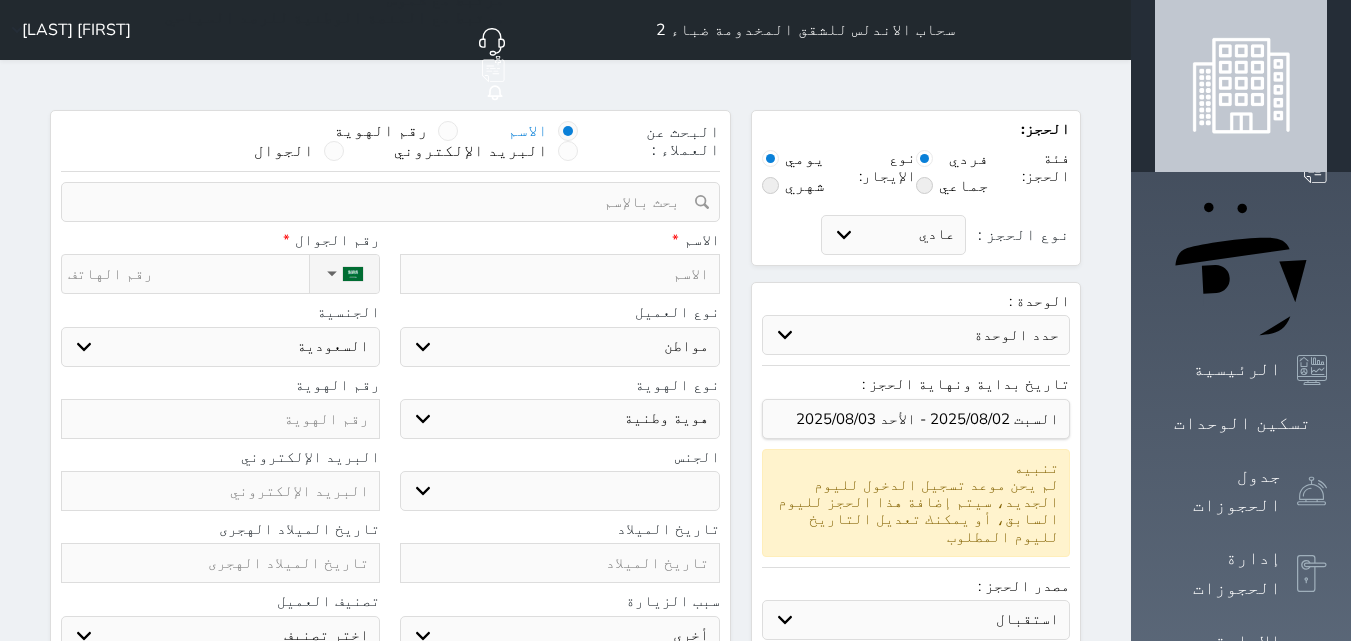 select 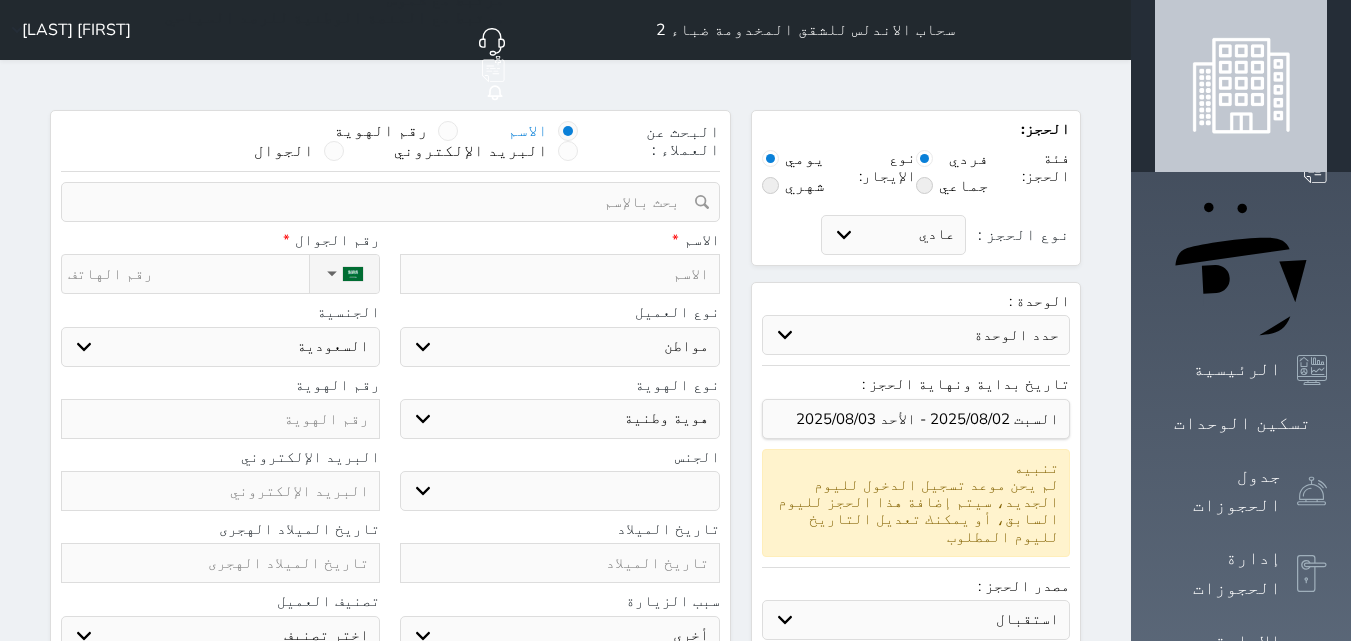 select 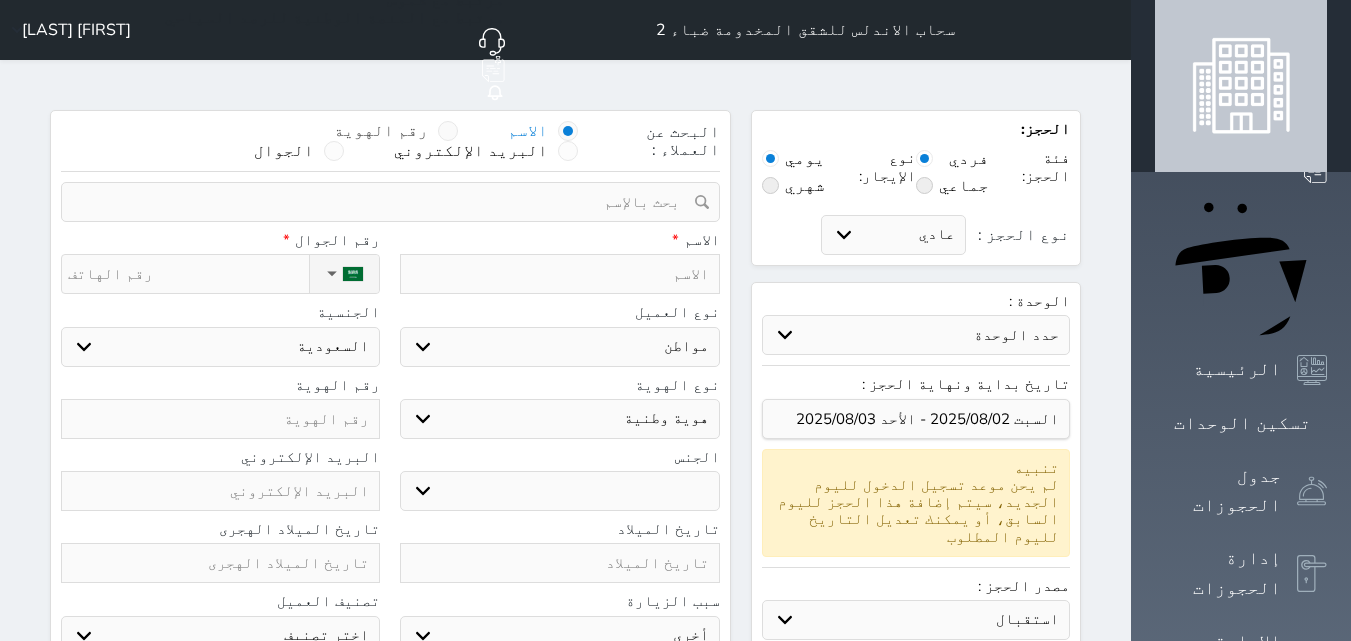 click at bounding box center (448, 131) 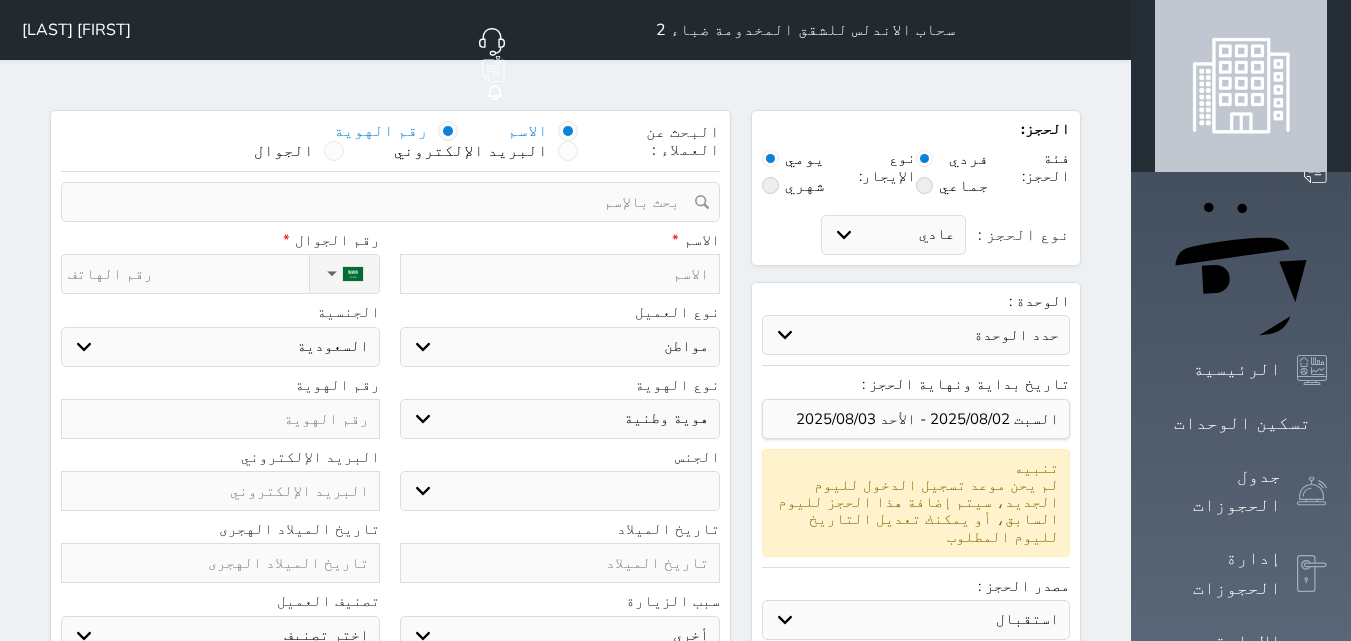 select 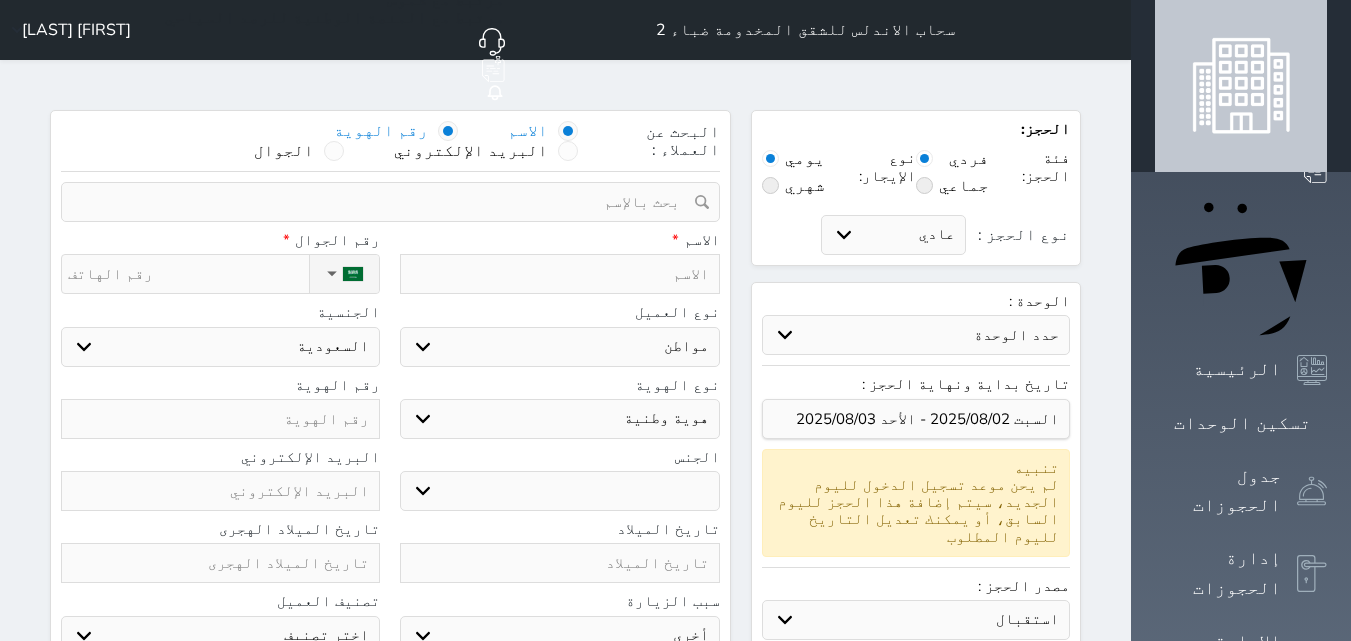 select 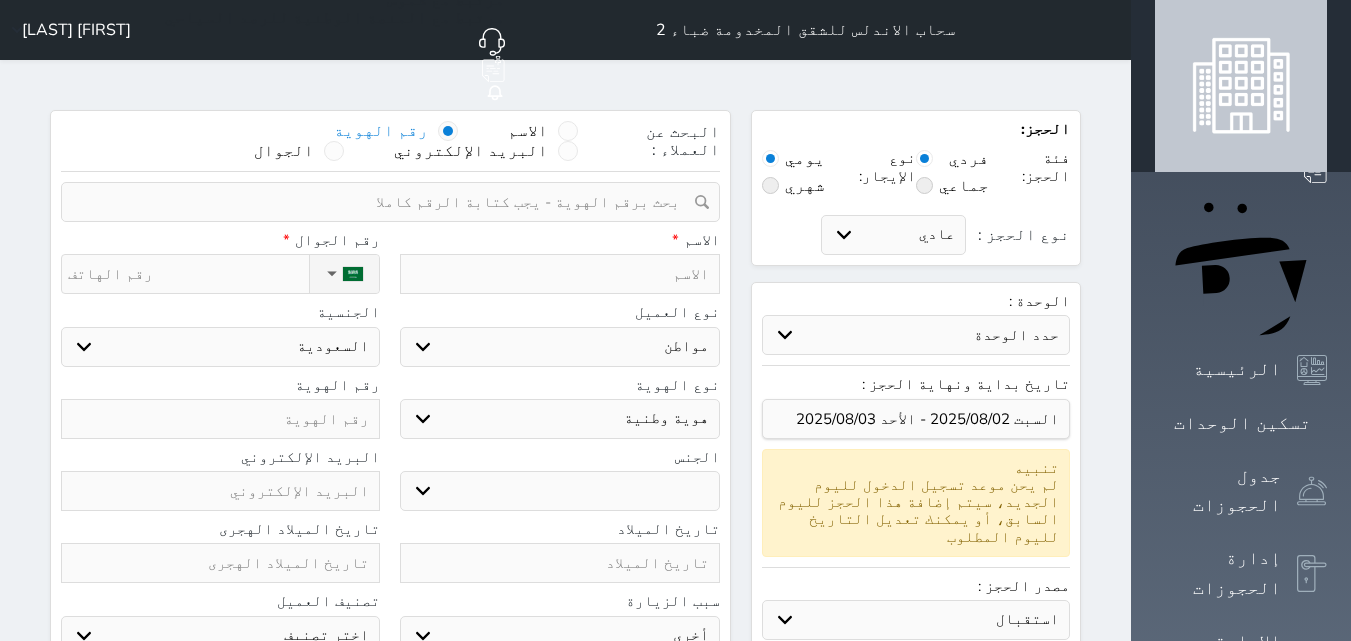 click at bounding box center (383, 202) 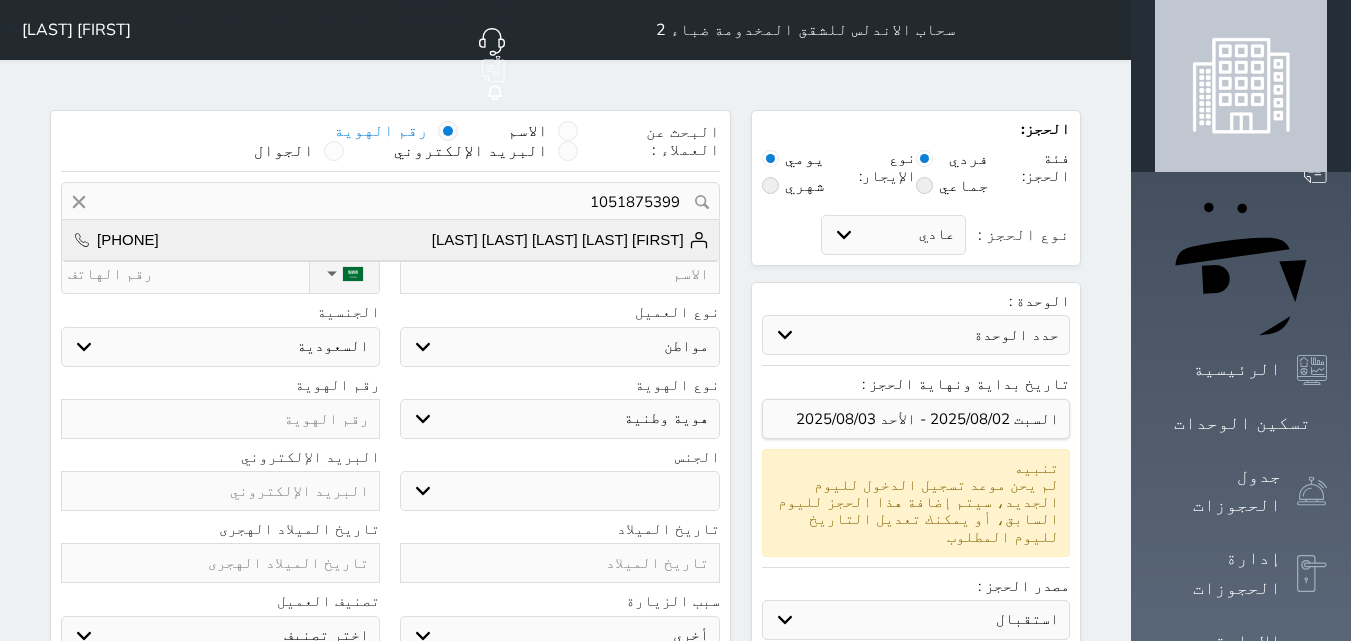 click on "[FIRST] [LAST] [LAST] [LAST] [LAST]" at bounding box center (570, 240) 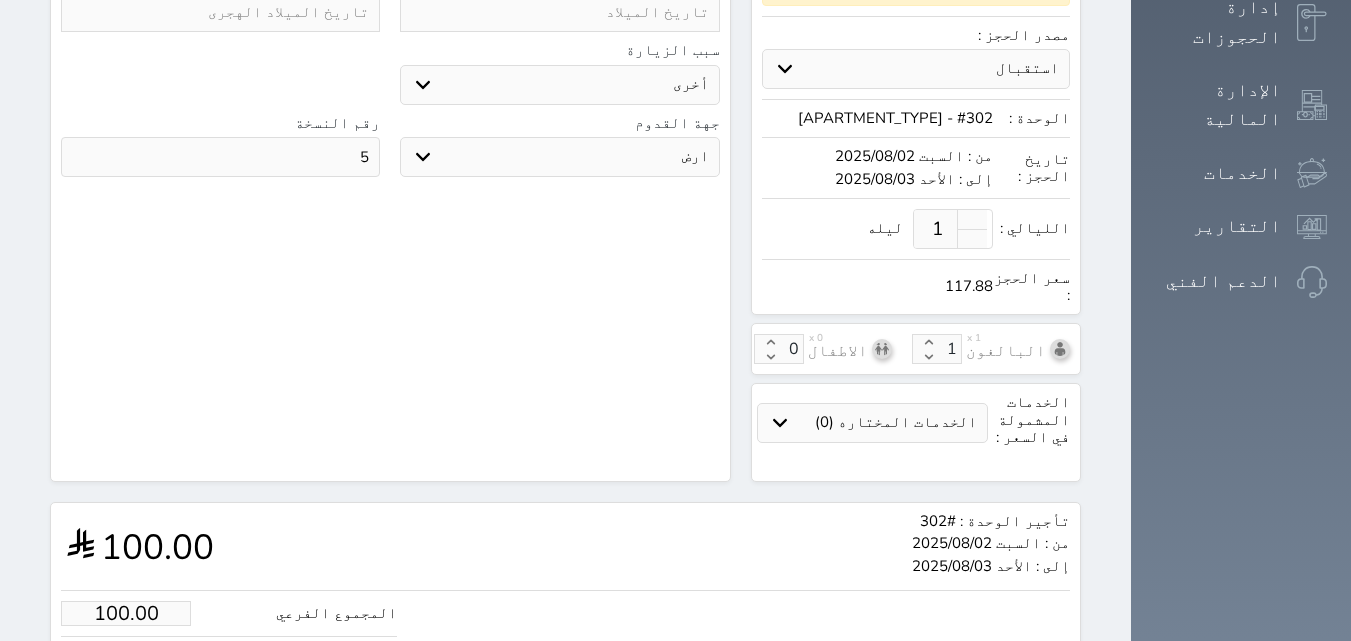 scroll, scrollTop: 670, scrollLeft: 0, axis: vertical 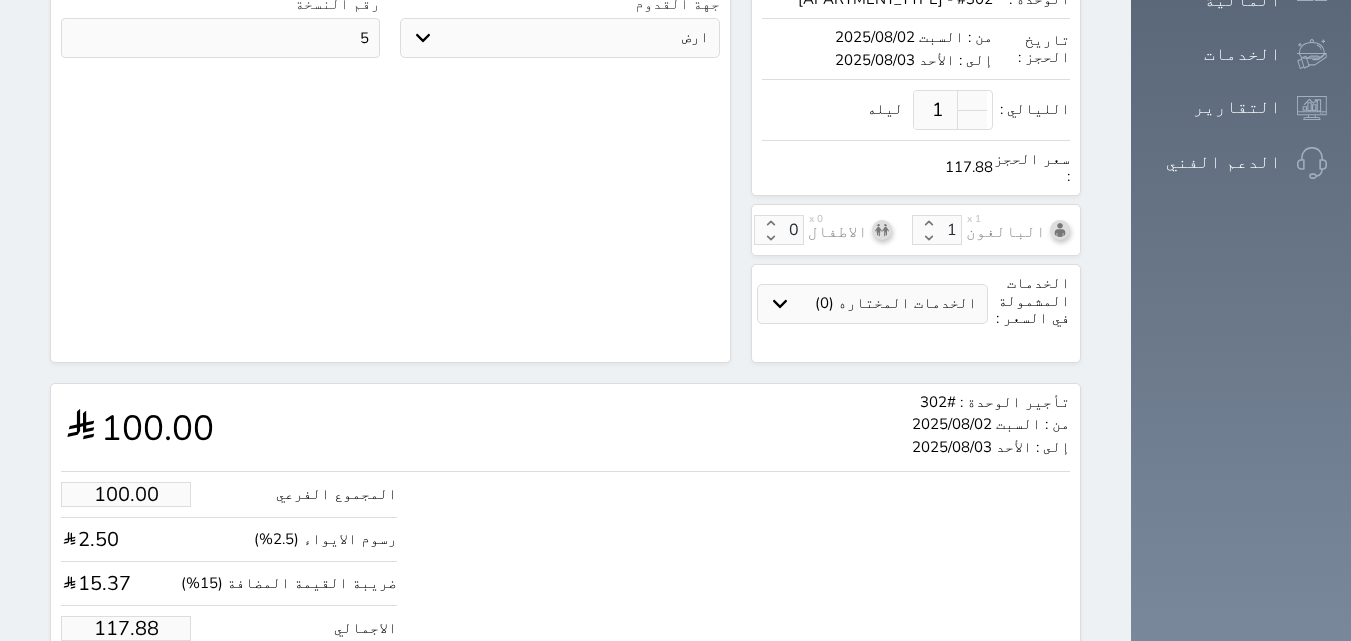 click on "117.88" at bounding box center (126, 628) 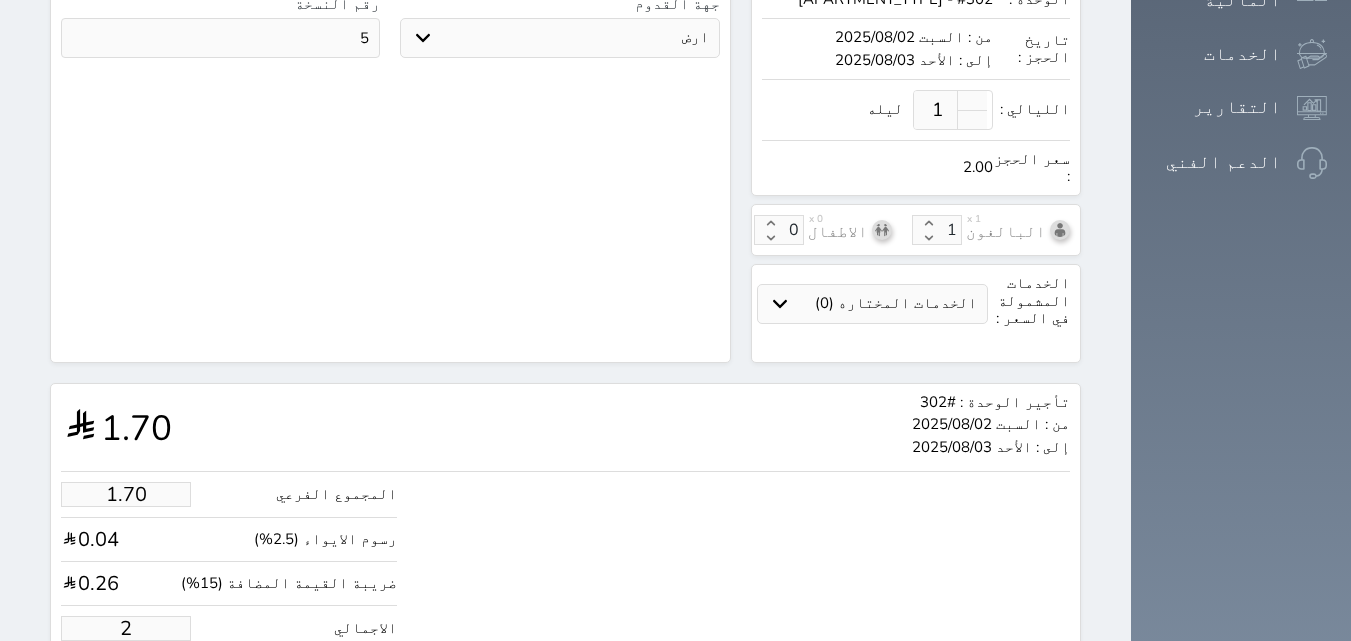 type on "18.66" 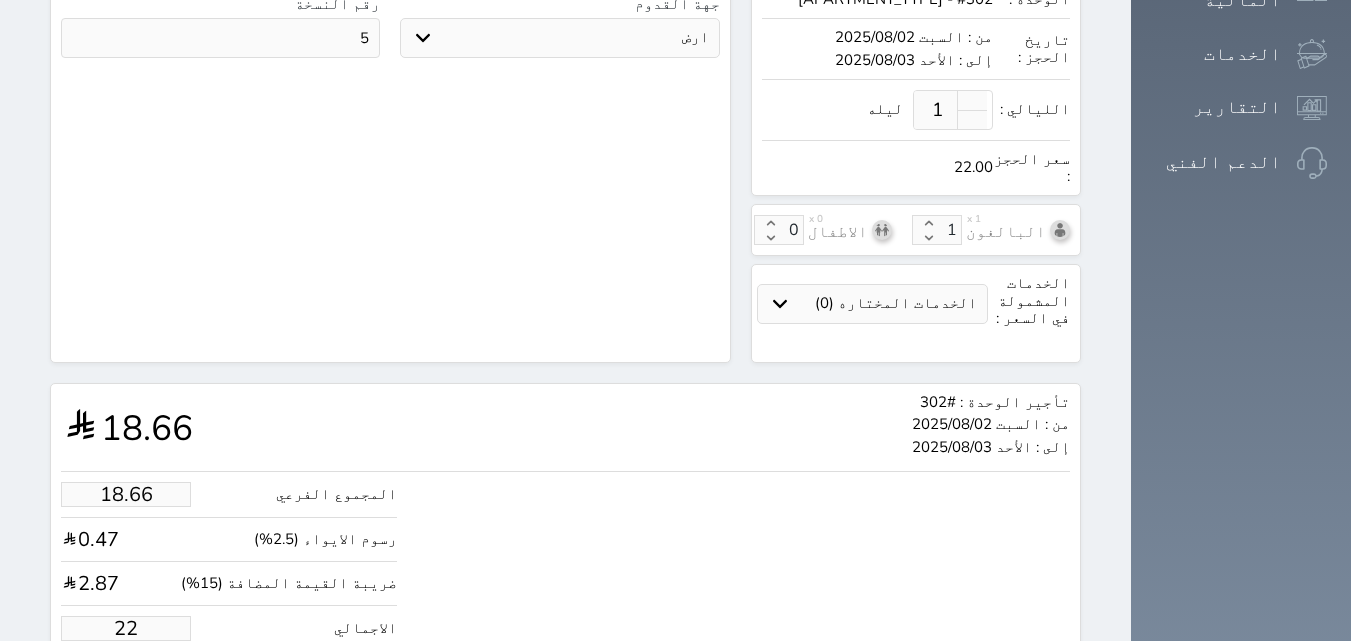 type on "186.64" 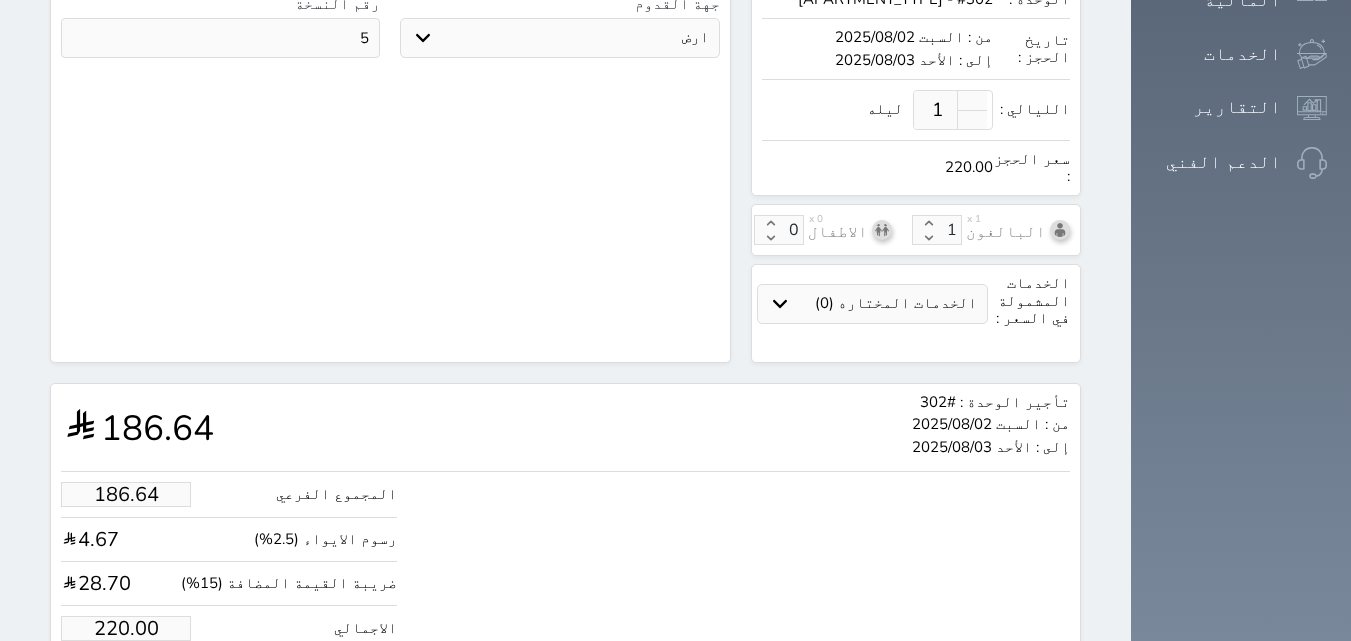 click on "حجز" at bounding box center (149, 689) 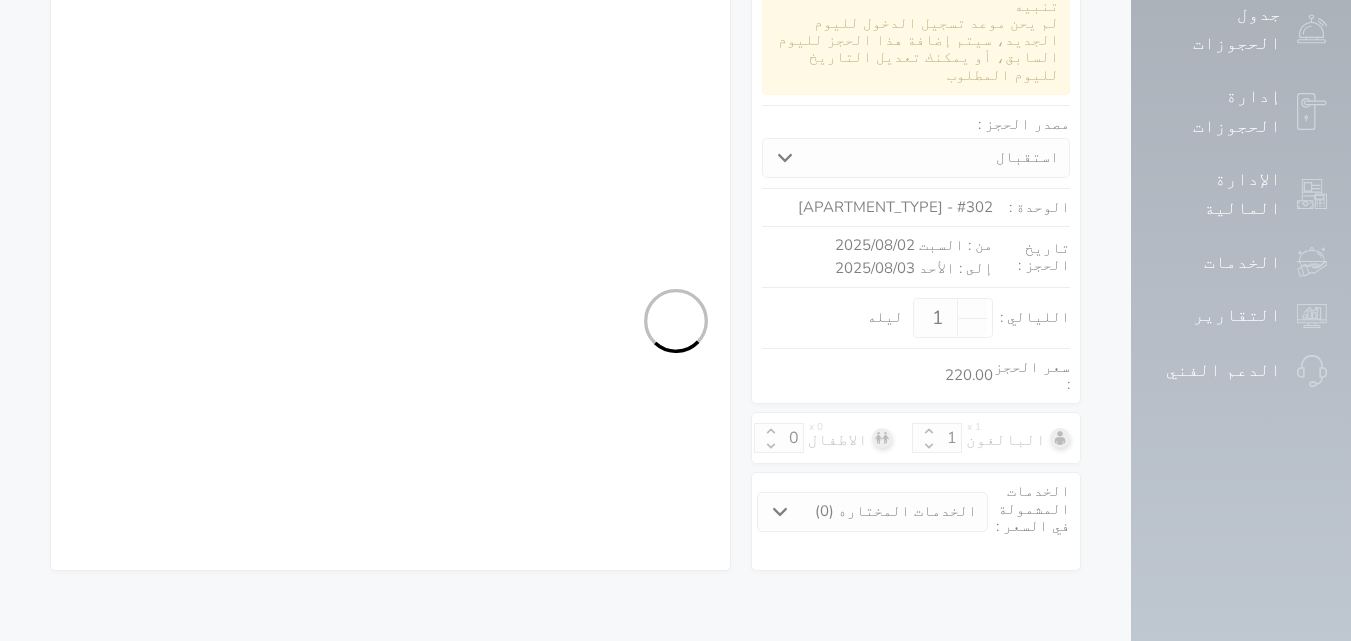 scroll, scrollTop: 346, scrollLeft: 0, axis: vertical 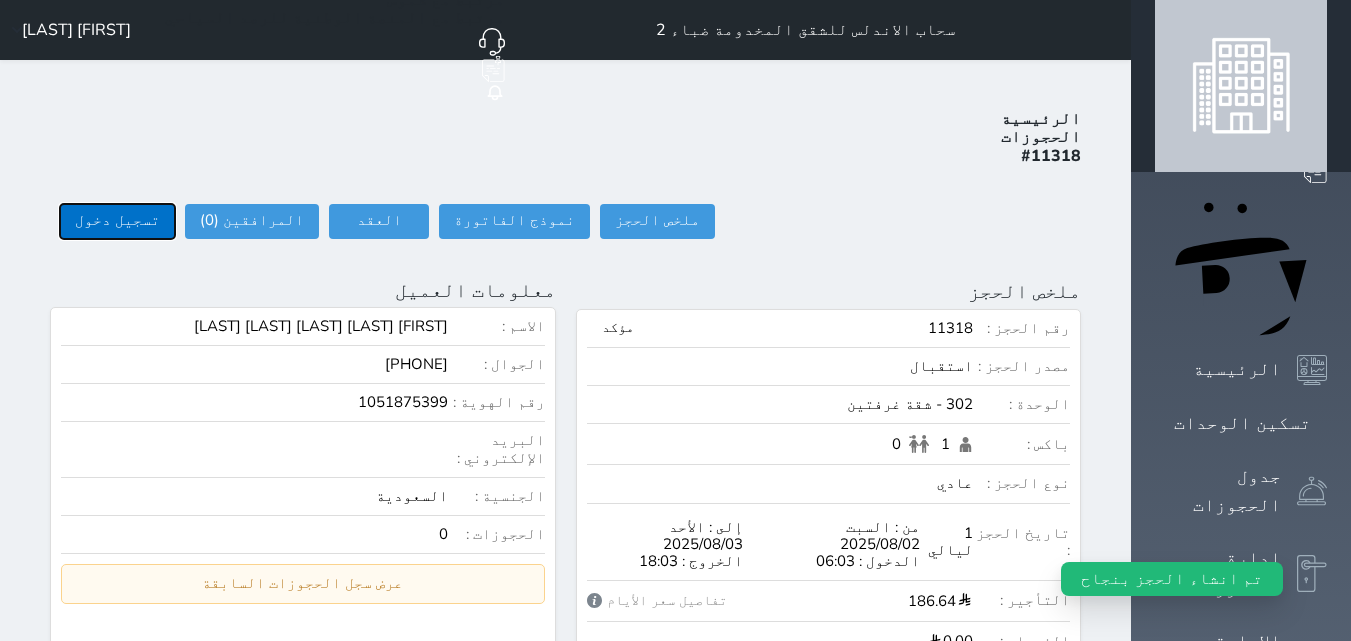 click on "تسجيل دخول" at bounding box center (117, 221) 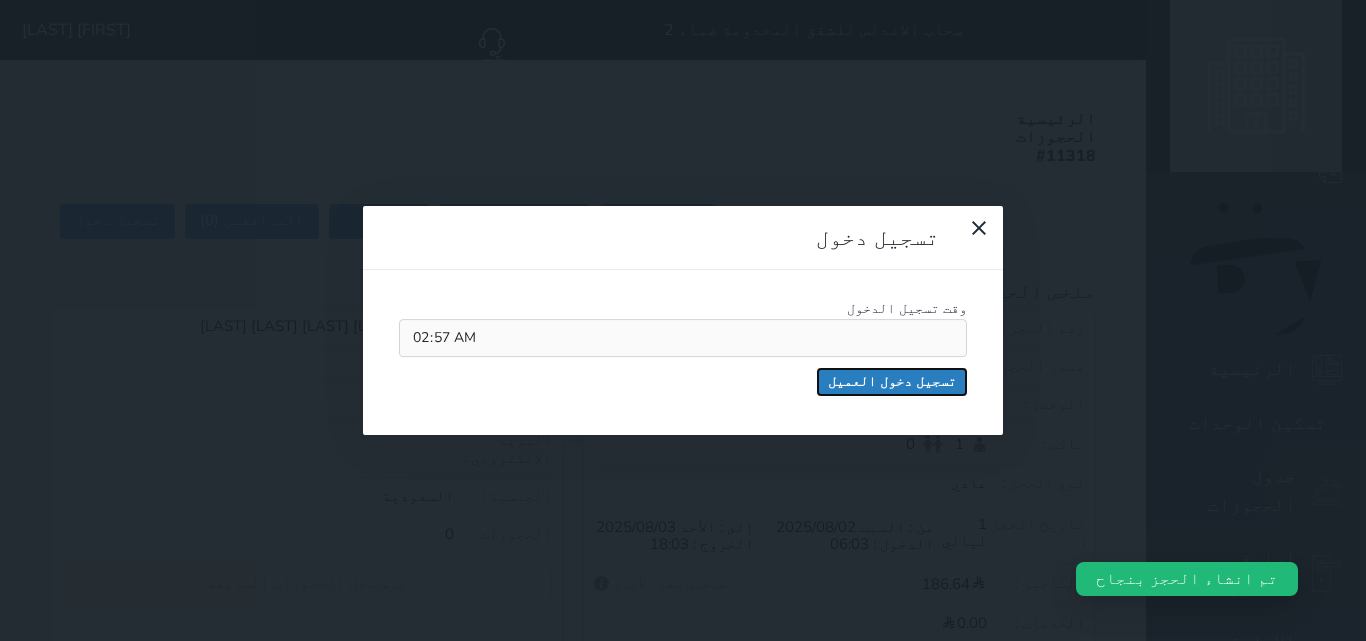 click on "تسجيل دخول العميل" at bounding box center [892, 382] 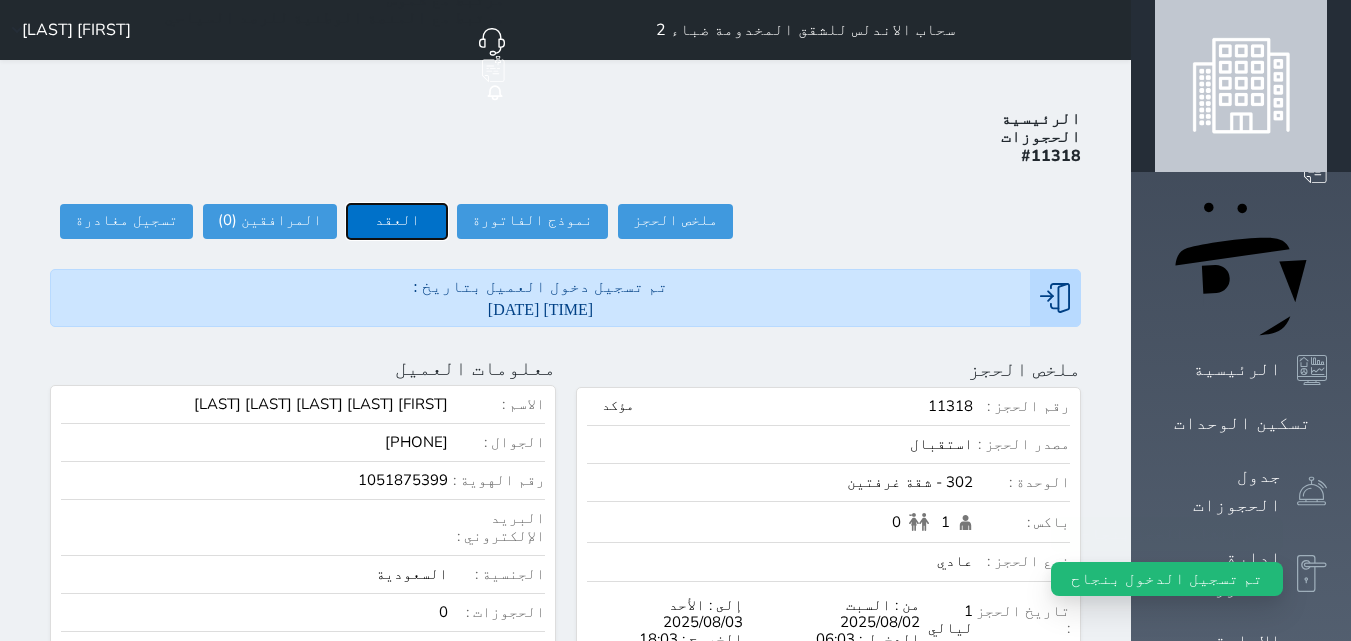 click on "العقد" at bounding box center (397, 221) 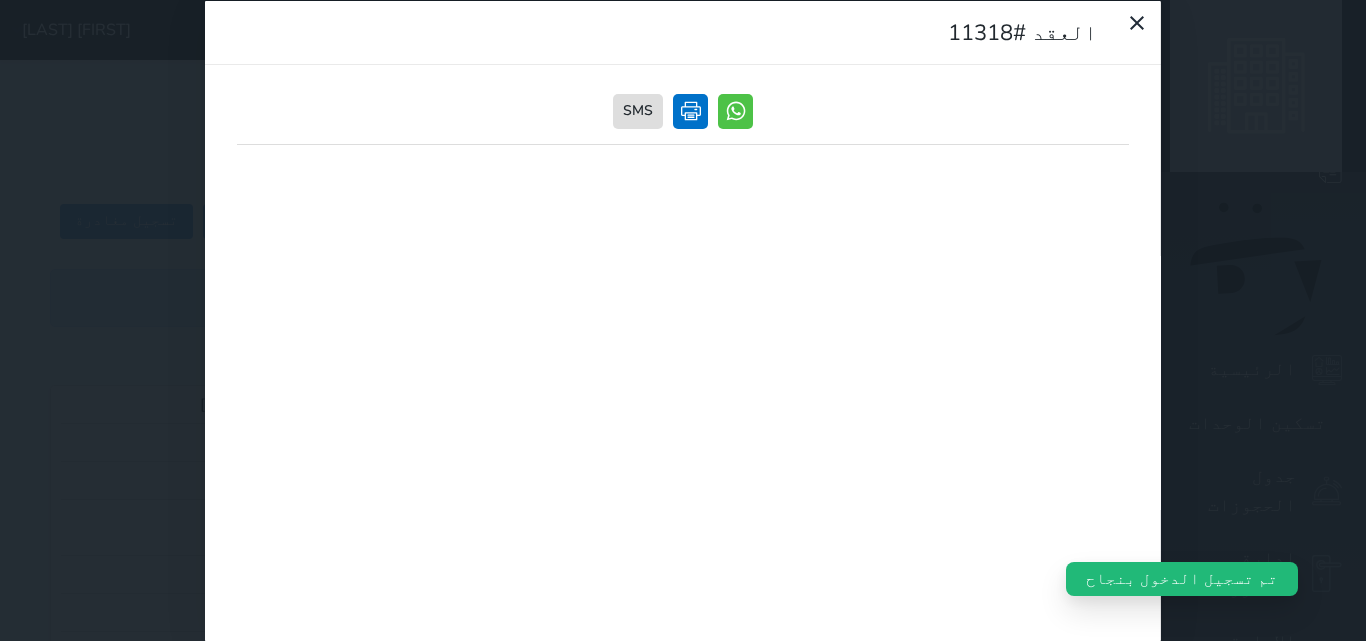 click at bounding box center (690, 110) 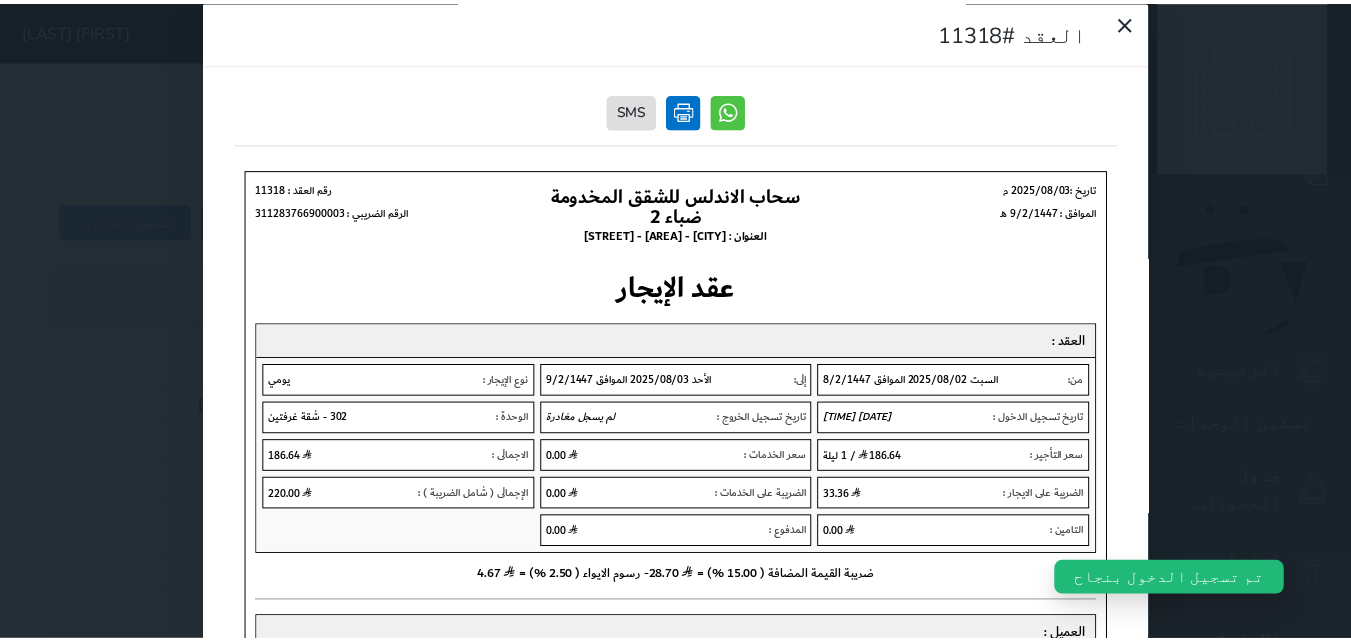 scroll, scrollTop: 0, scrollLeft: 0, axis: both 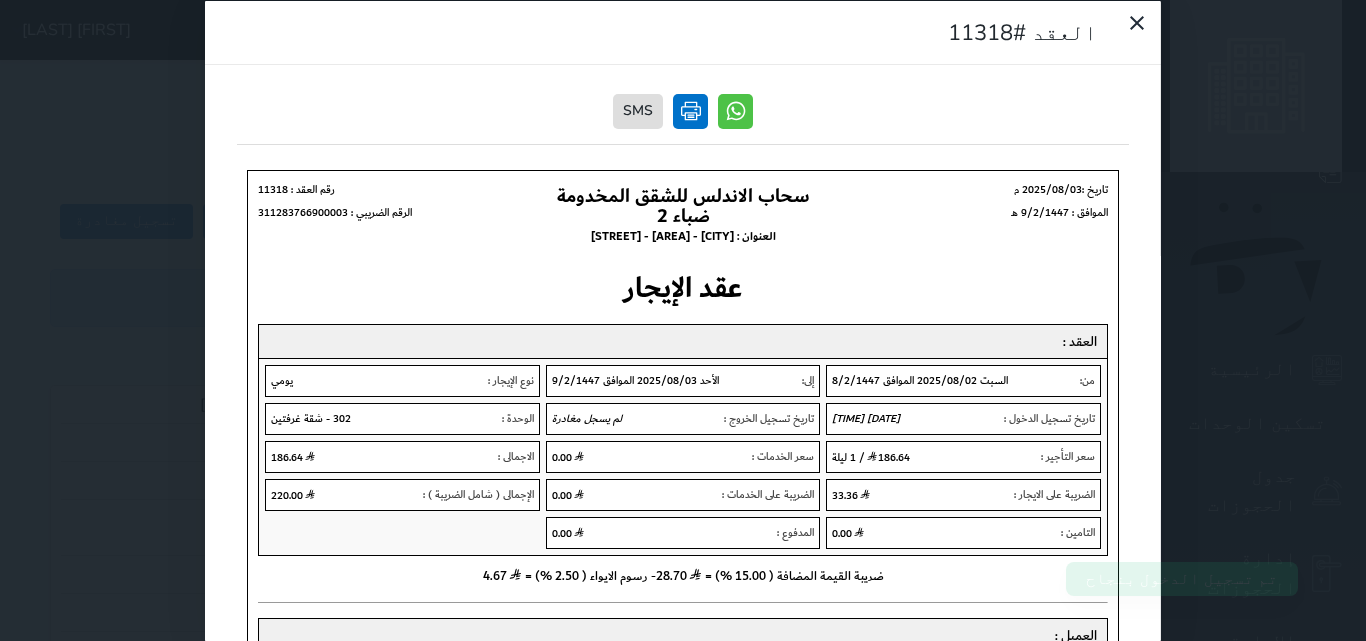 click at bounding box center (690, 110) 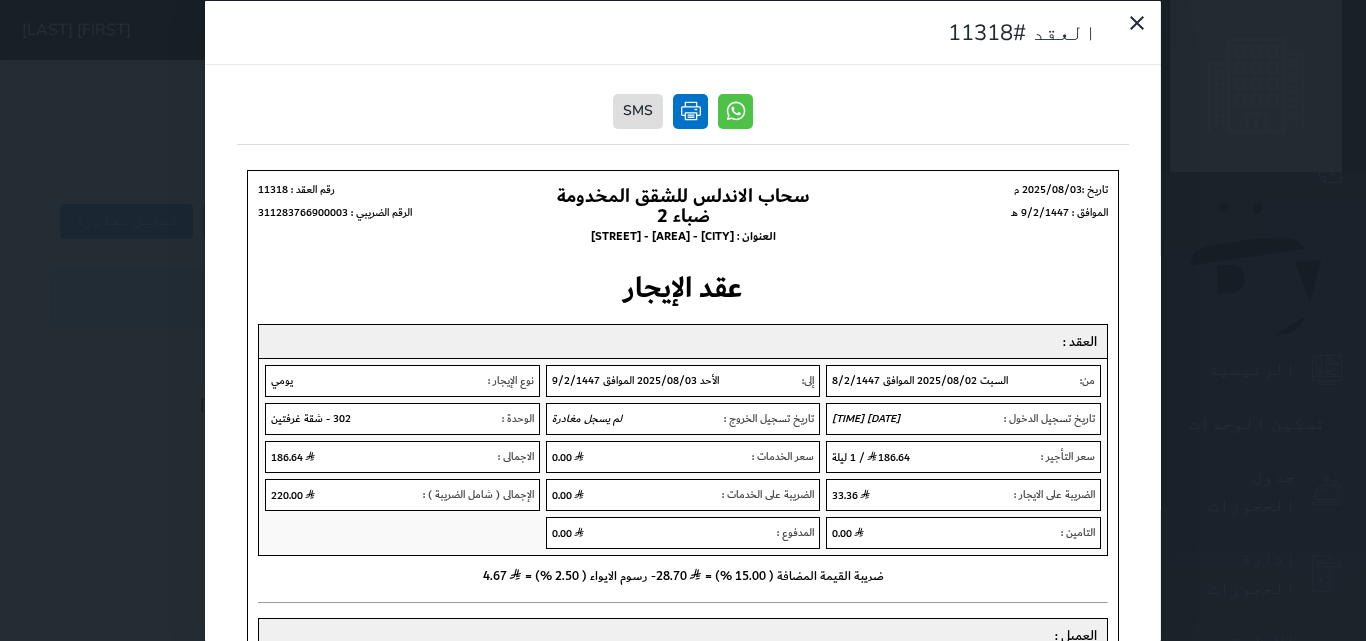 click at bounding box center [690, 110] 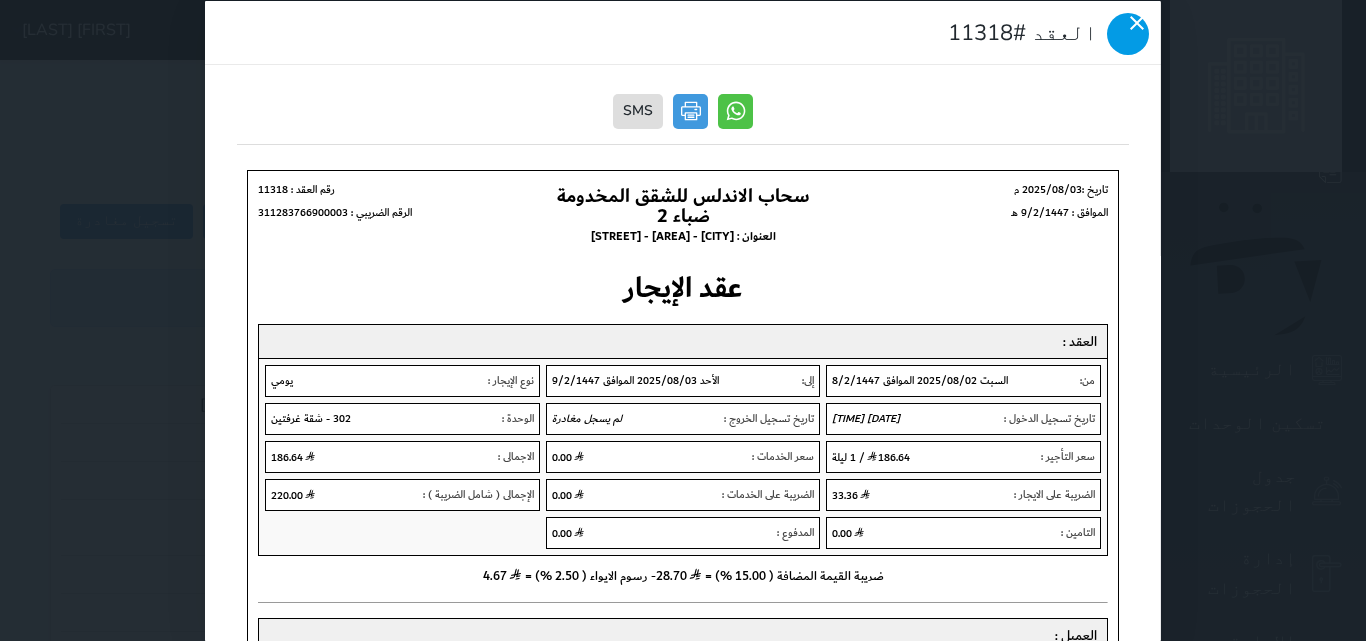 click 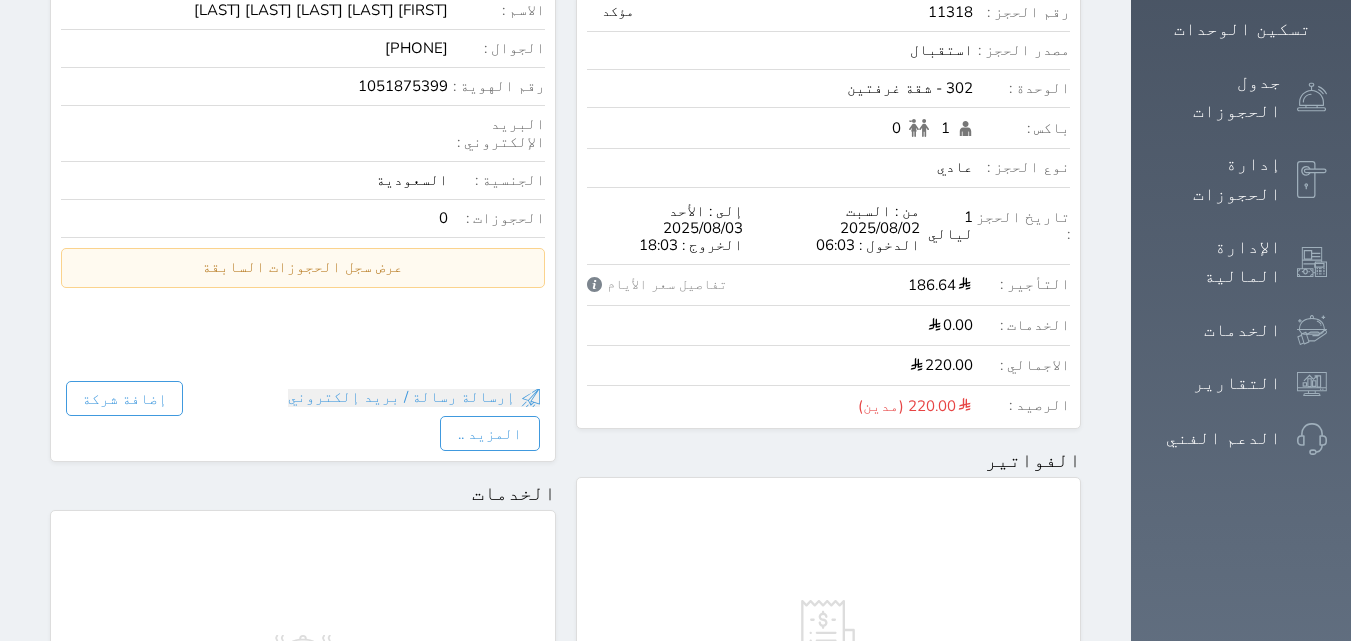 scroll, scrollTop: 400, scrollLeft: 0, axis: vertical 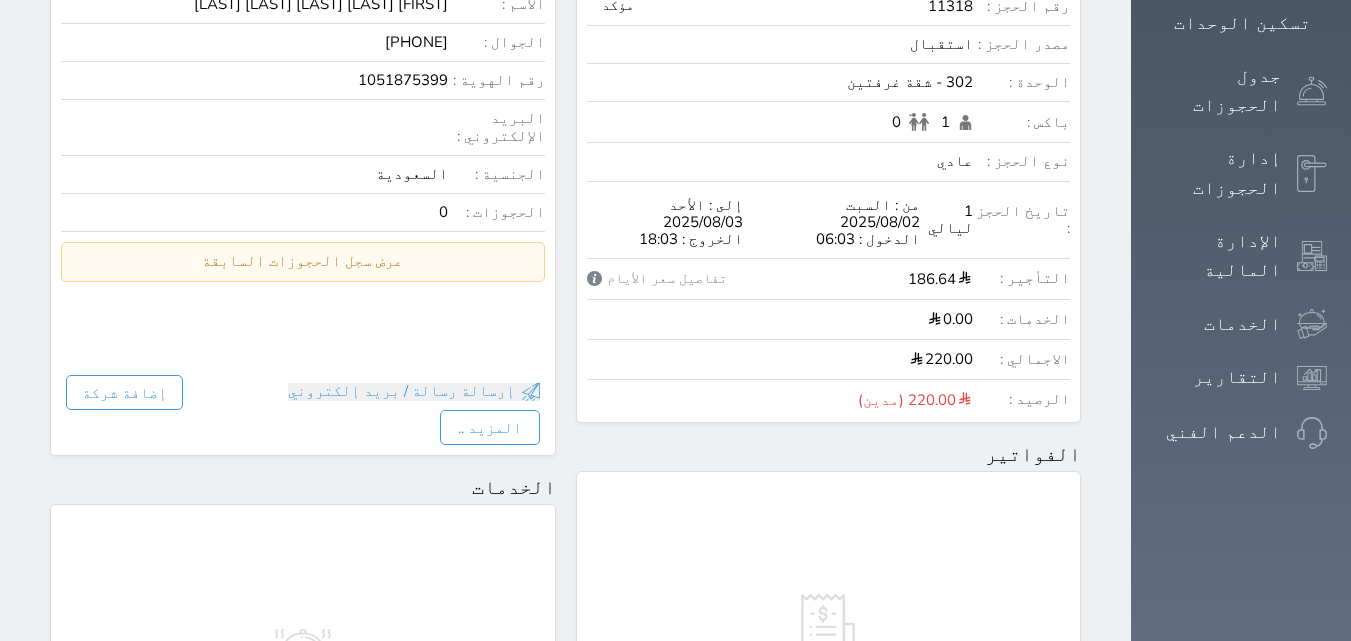 click on "1051875399" at bounding box center [254, 80] 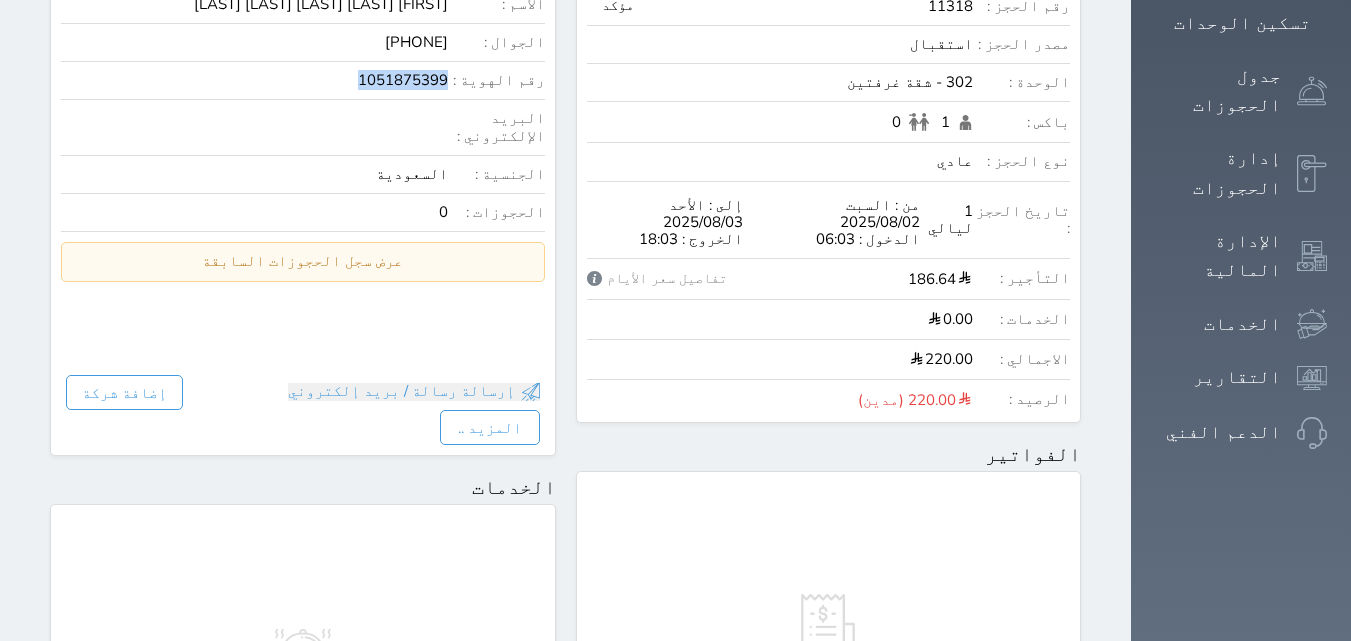 click on "1051875399" at bounding box center [254, 80] 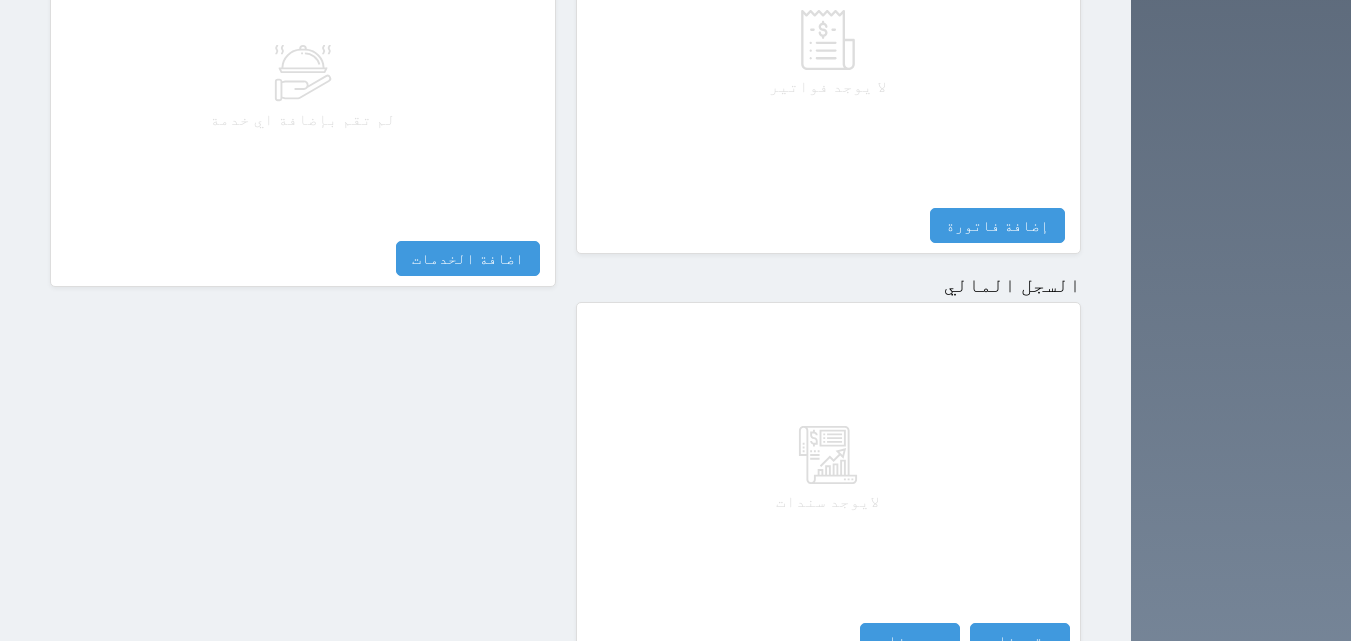 scroll, scrollTop: 1139, scrollLeft: 0, axis: vertical 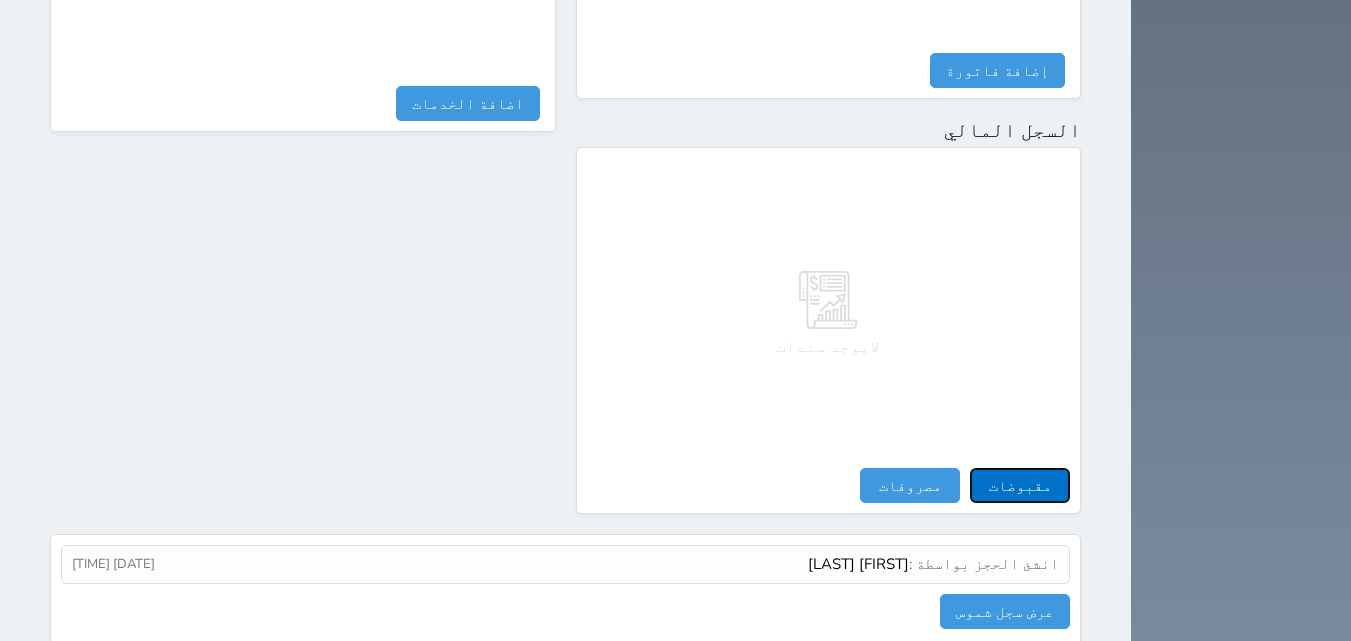 click on "مقبوضات" at bounding box center [1020, 485] 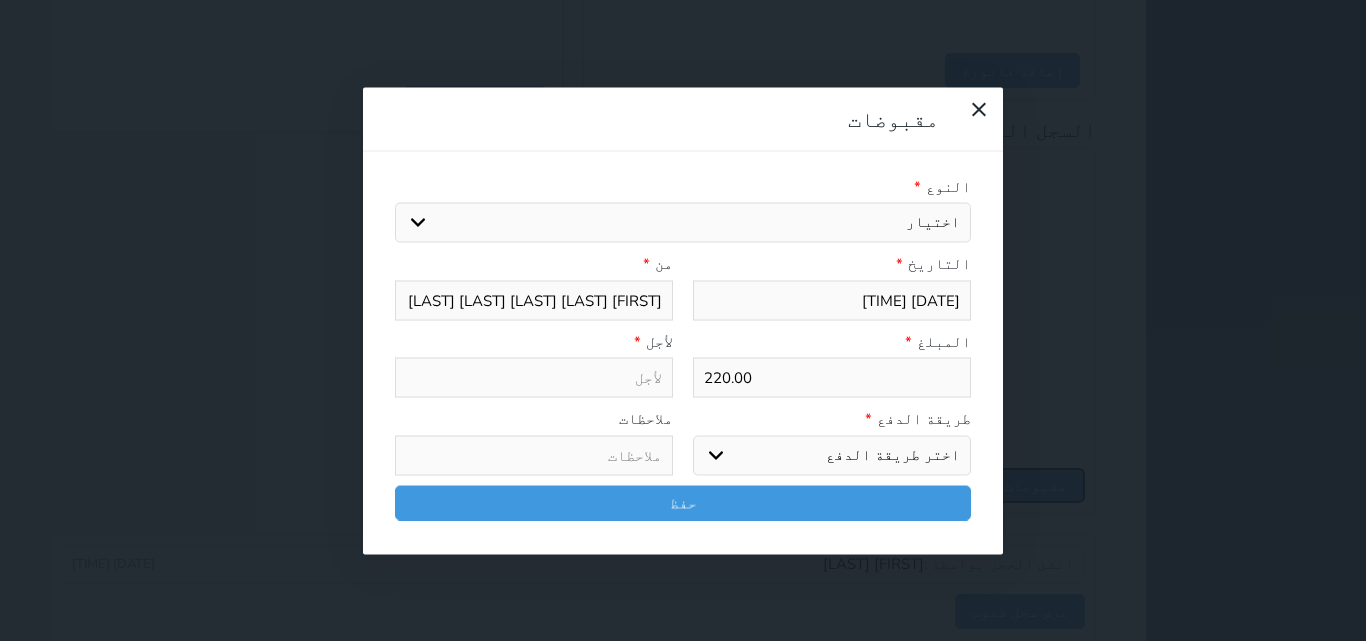 select 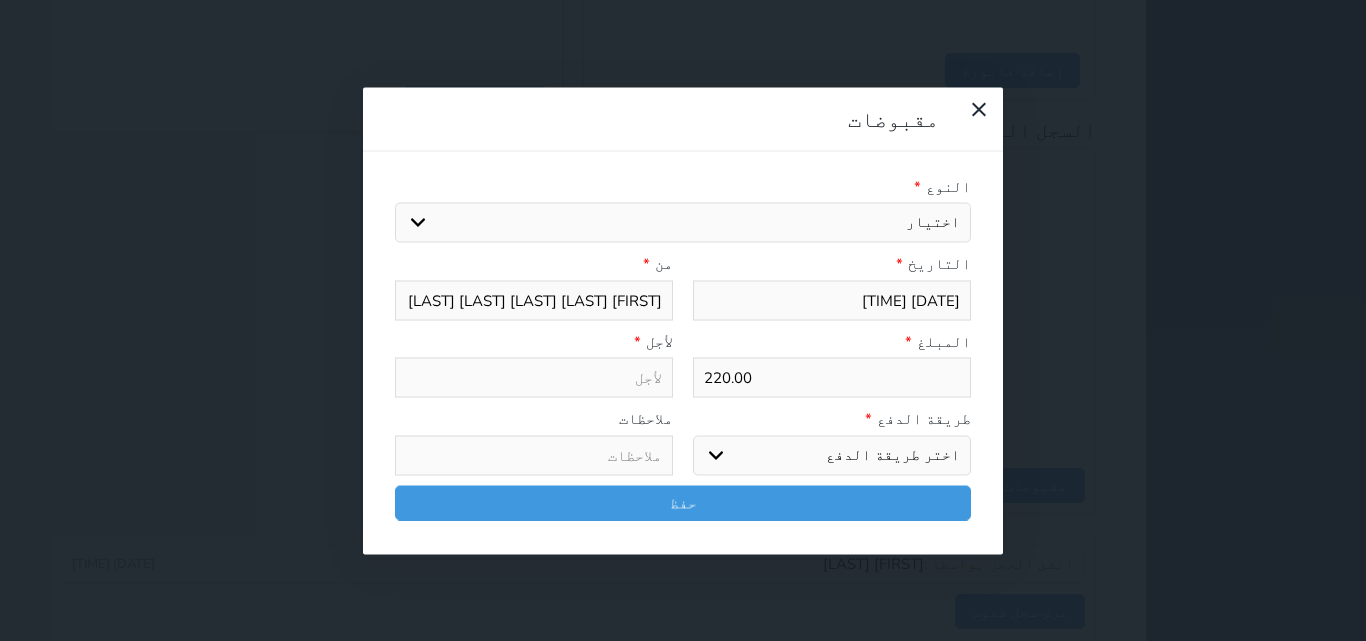 click on "اختيار   مقبوضات عامة قيمة إيجار فواتير تامين عربون لا ينطبق آخر مغسلة واي فاي - الإنترنت مواقف السيارات طعام الأغذية والمشروبات مشروبات المشروبات الباردة المشروبات الساخنة الإفطار غداء عشاء مخبز و كعك حمام سباحة الصالة الرياضية سبا و خدمات الجمال اختيار وإسقاط (خدمات النقل) ميني بار كابل - تلفزيون سرير إضافي تصفيف الشعر التسوق خدمات الجولات السياحية المنظمة خدمات الدليل السياحي" at bounding box center (683, 223) 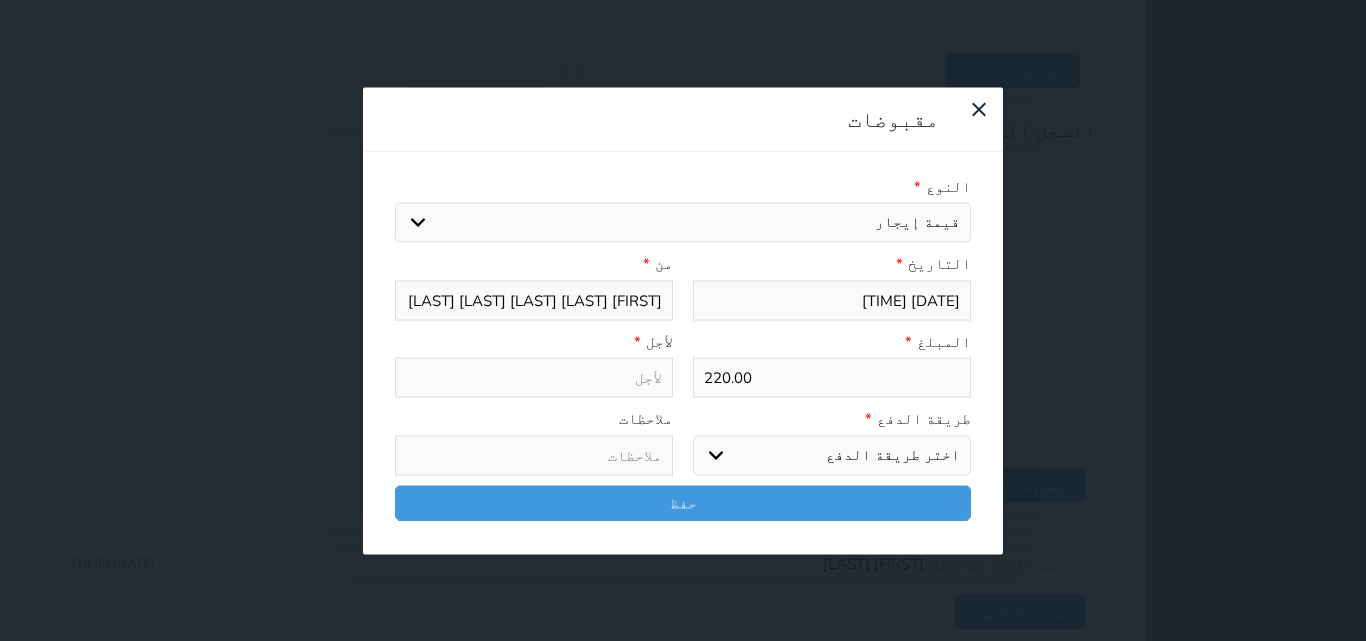 click on "اختيار   مقبوضات عامة قيمة إيجار فواتير تامين عربون لا ينطبق آخر مغسلة واي فاي - الإنترنت مواقف السيارات طعام الأغذية والمشروبات مشروبات المشروبات الباردة المشروبات الساخنة الإفطار غداء عشاء مخبز و كعك حمام سباحة الصالة الرياضية سبا و خدمات الجمال اختيار وإسقاط (خدمات النقل) ميني بار كابل - تلفزيون سرير إضافي تصفيف الشعر التسوق خدمات الجولات السياحية المنظمة خدمات الدليل السياحي" at bounding box center (683, 223) 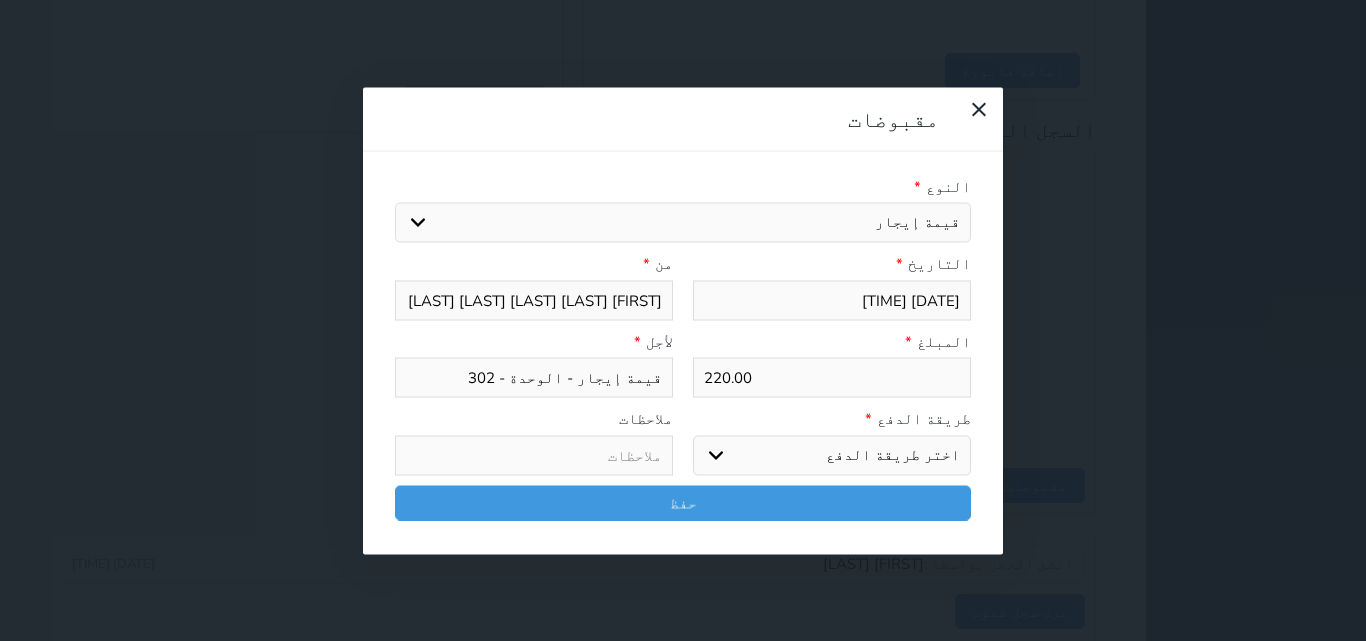 click on "اختر طريقة الدفع   دفع نقدى   تحويل بنكى   مدى   بطاقة ائتمان   آجل" at bounding box center (832, 455) 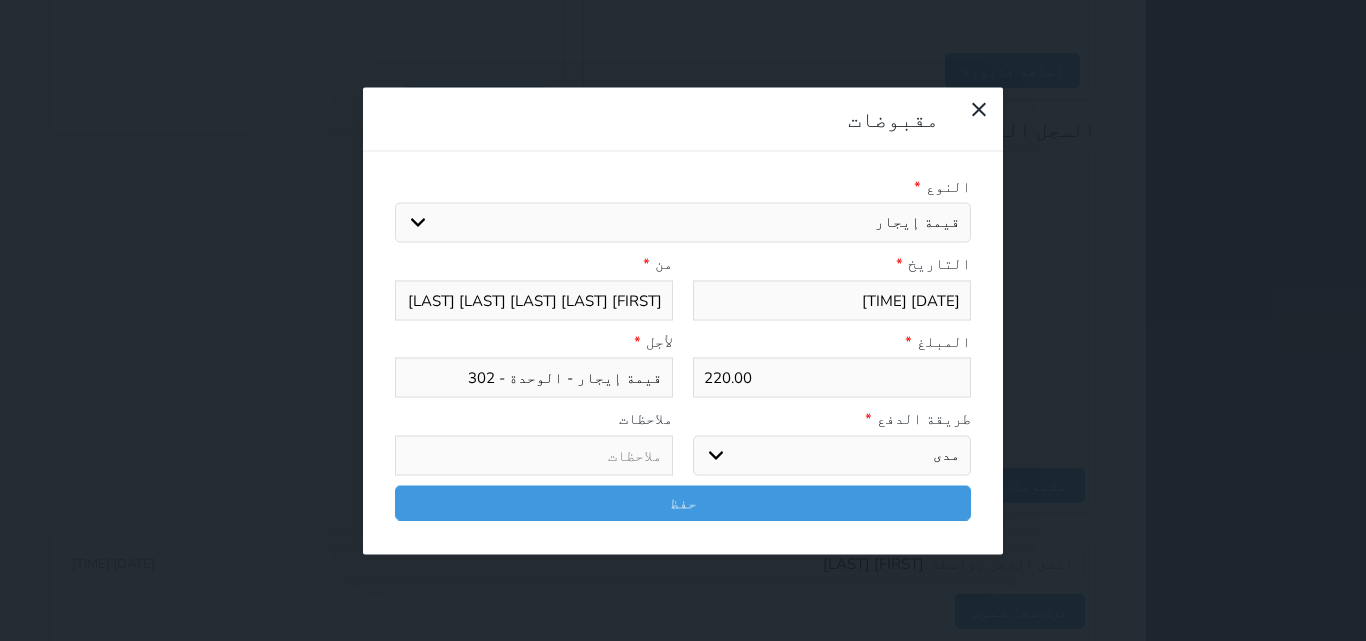 click on "اختر طريقة الدفع   دفع نقدى   تحويل بنكى   مدى   بطاقة ائتمان   آجل" at bounding box center [832, 455] 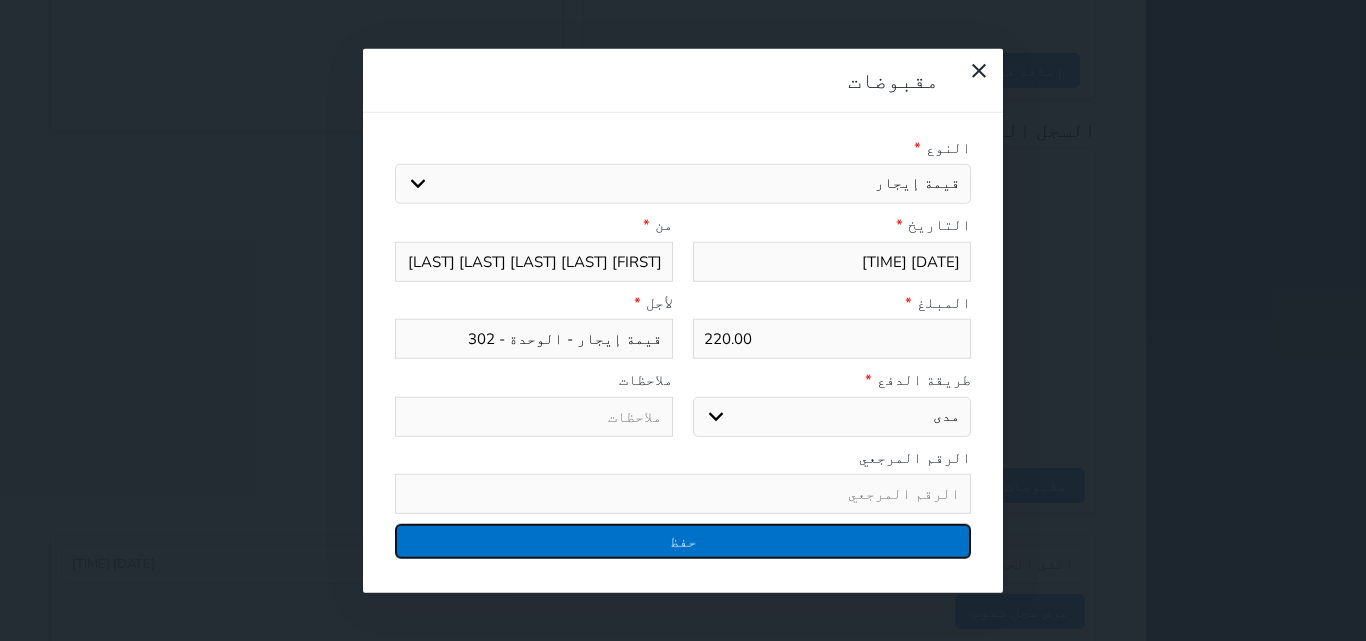 click on "حفظ" at bounding box center [683, 541] 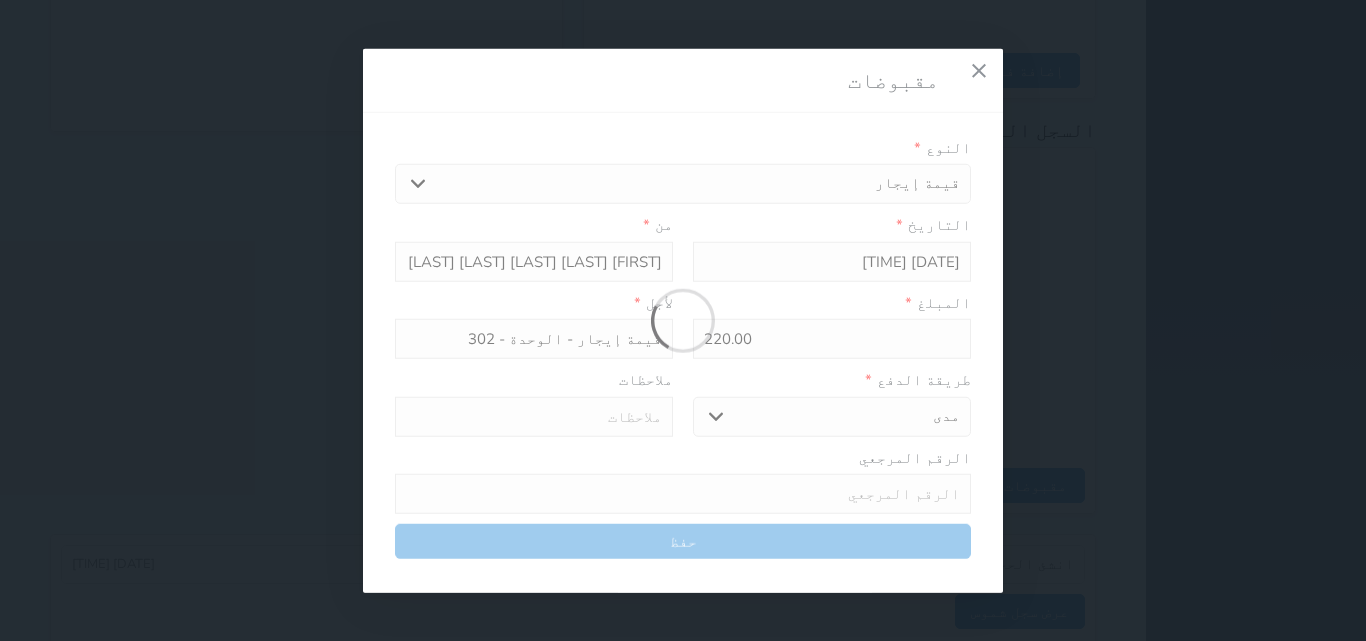 select 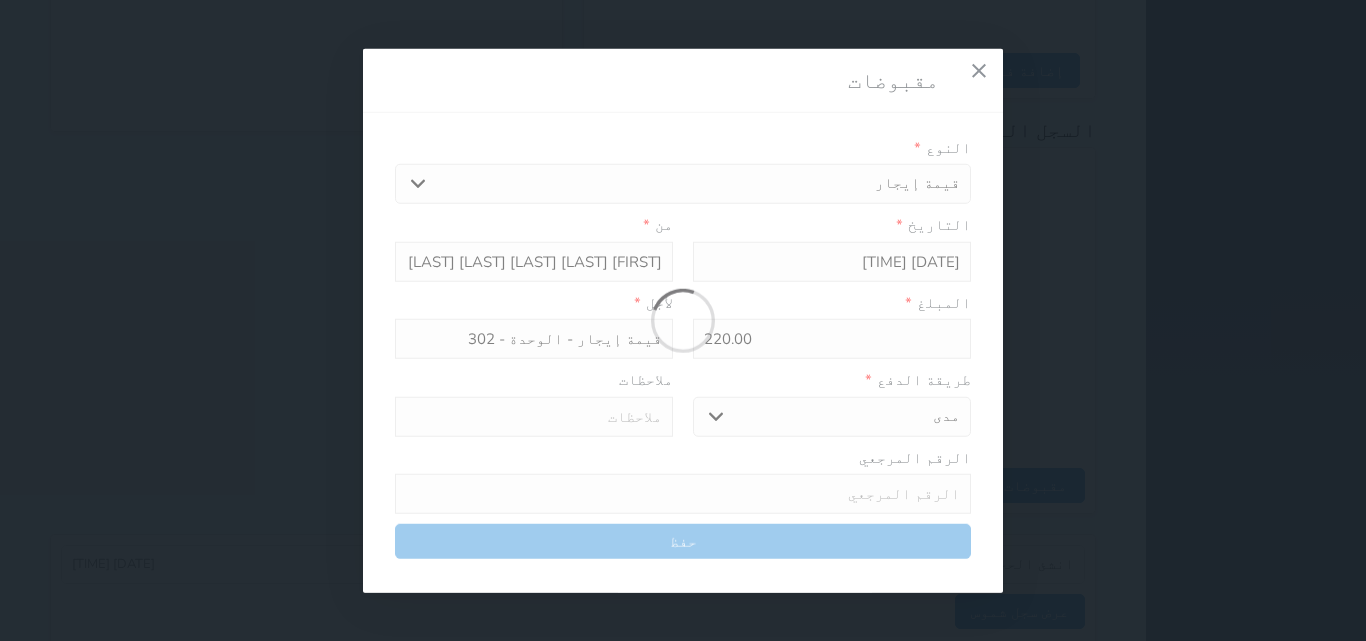 type 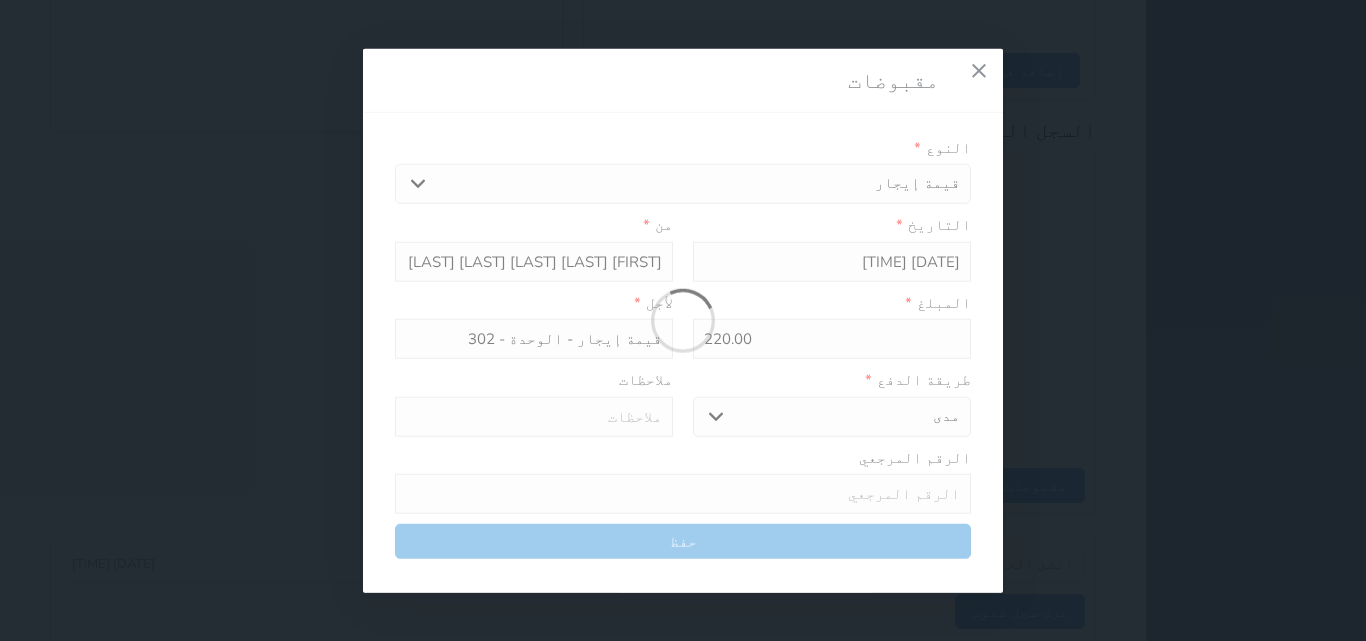 type on "0" 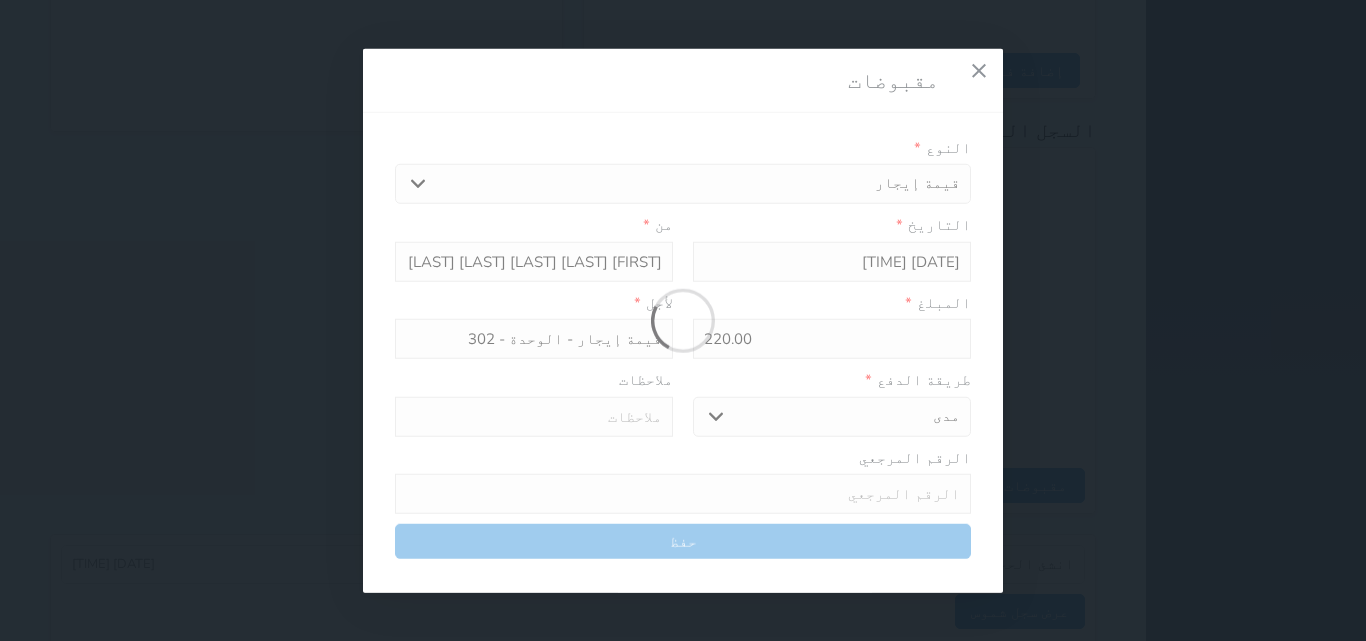 select 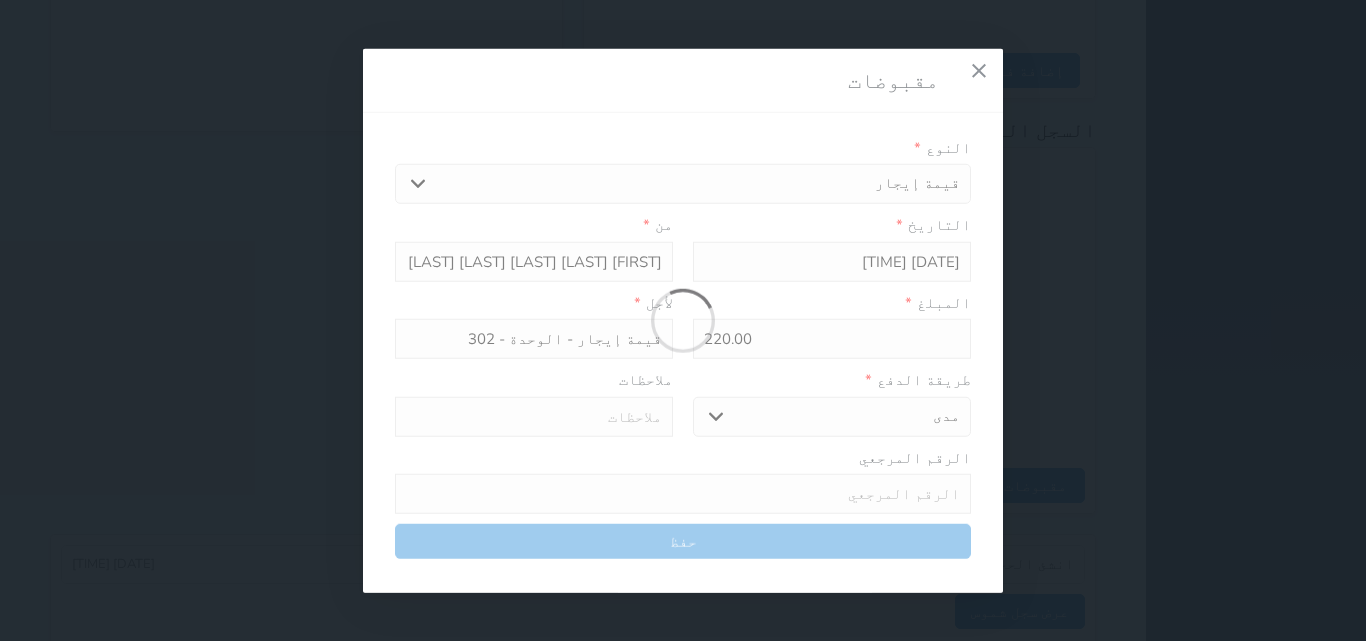 type on "0" 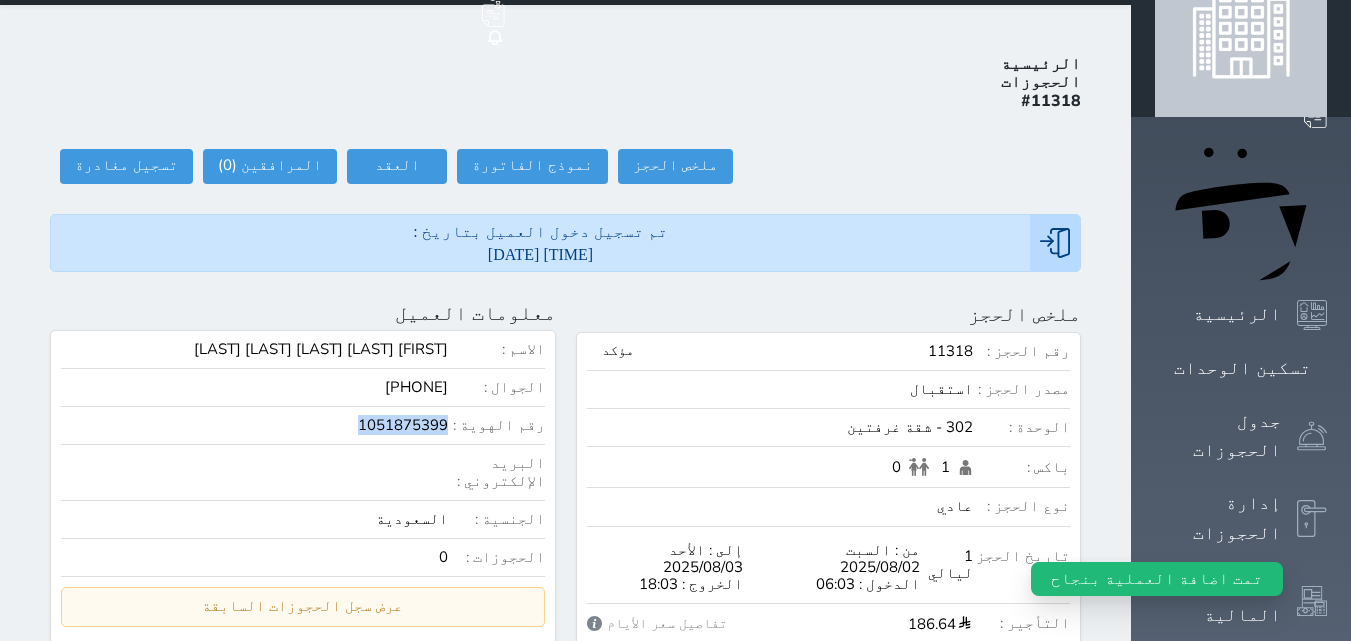 scroll, scrollTop: 0, scrollLeft: 0, axis: both 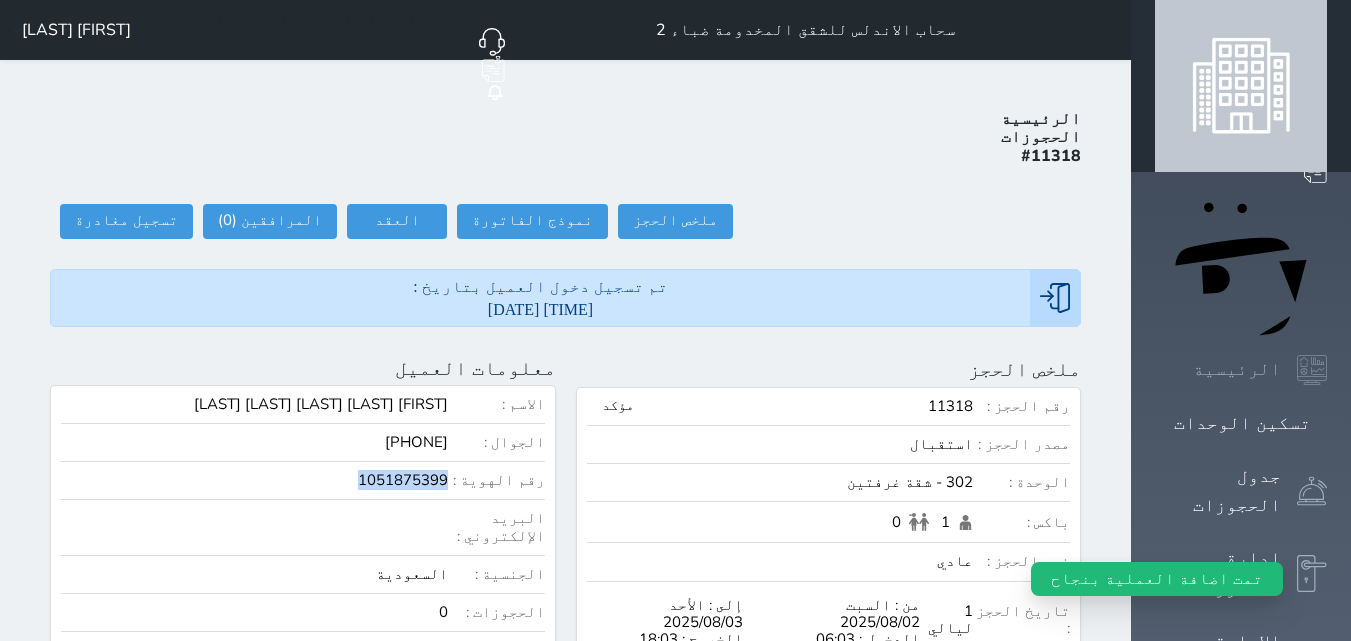 click 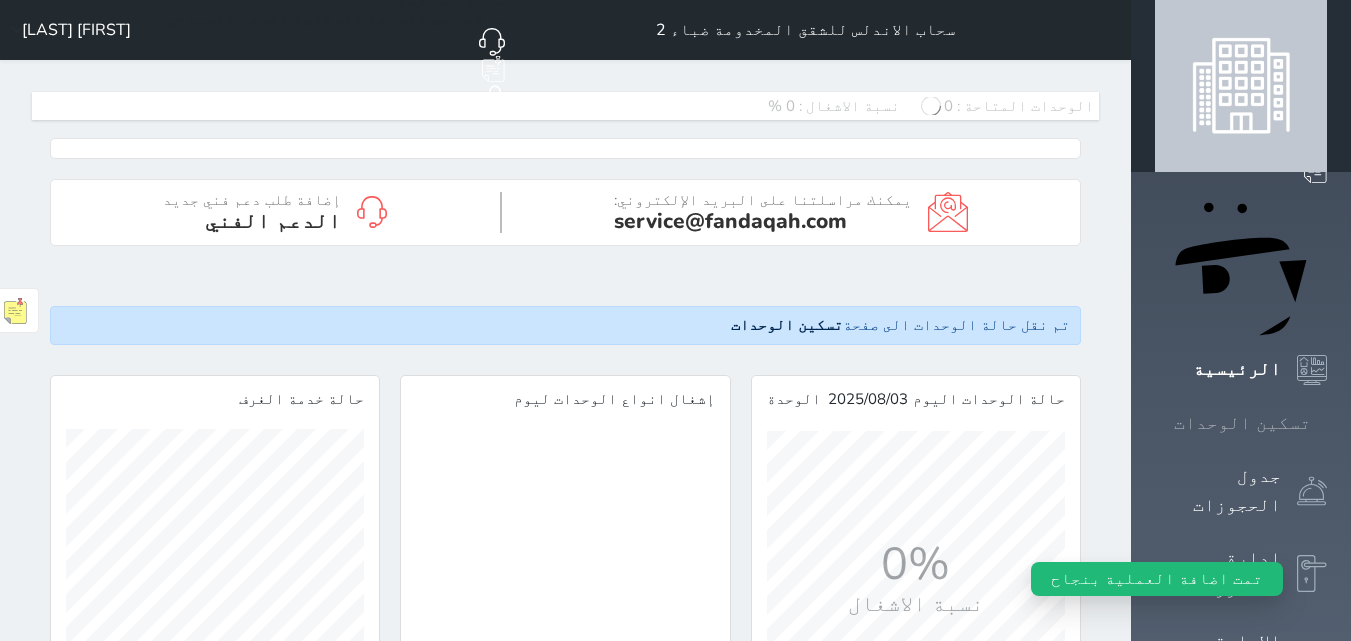 click on "تسكين الوحدات" at bounding box center (1242, 423) 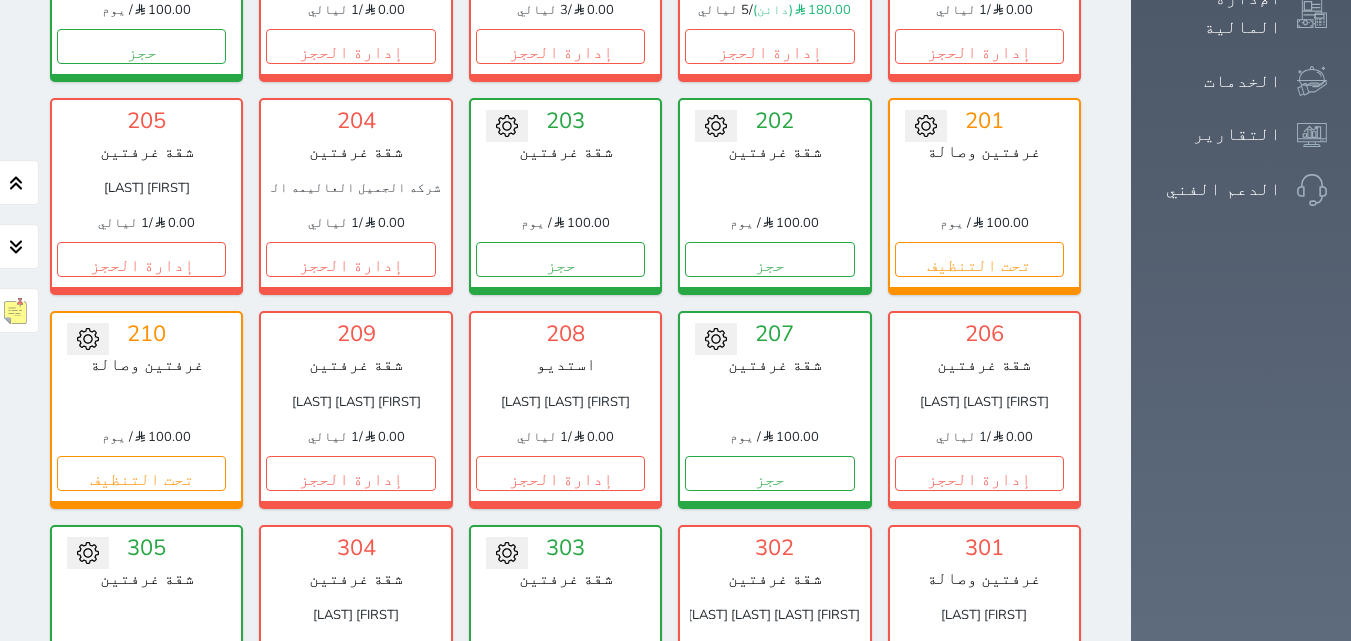 scroll, scrollTop: 678, scrollLeft: 0, axis: vertical 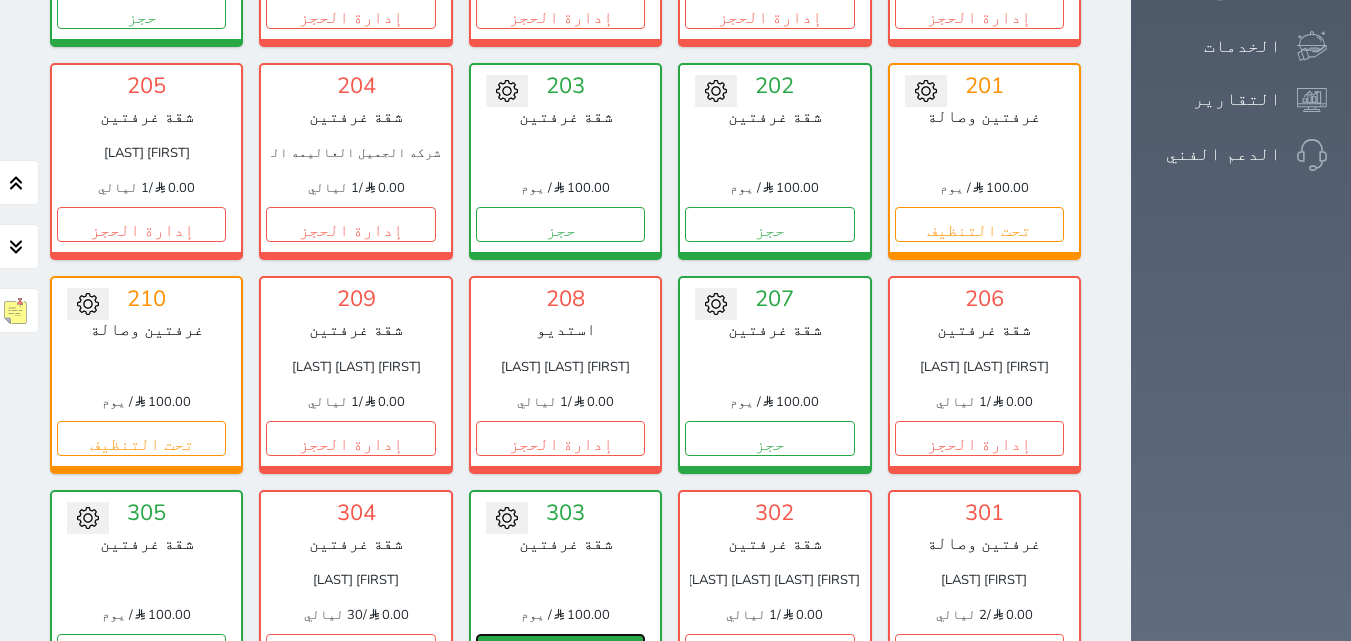 click on "حجز" at bounding box center [560, 651] 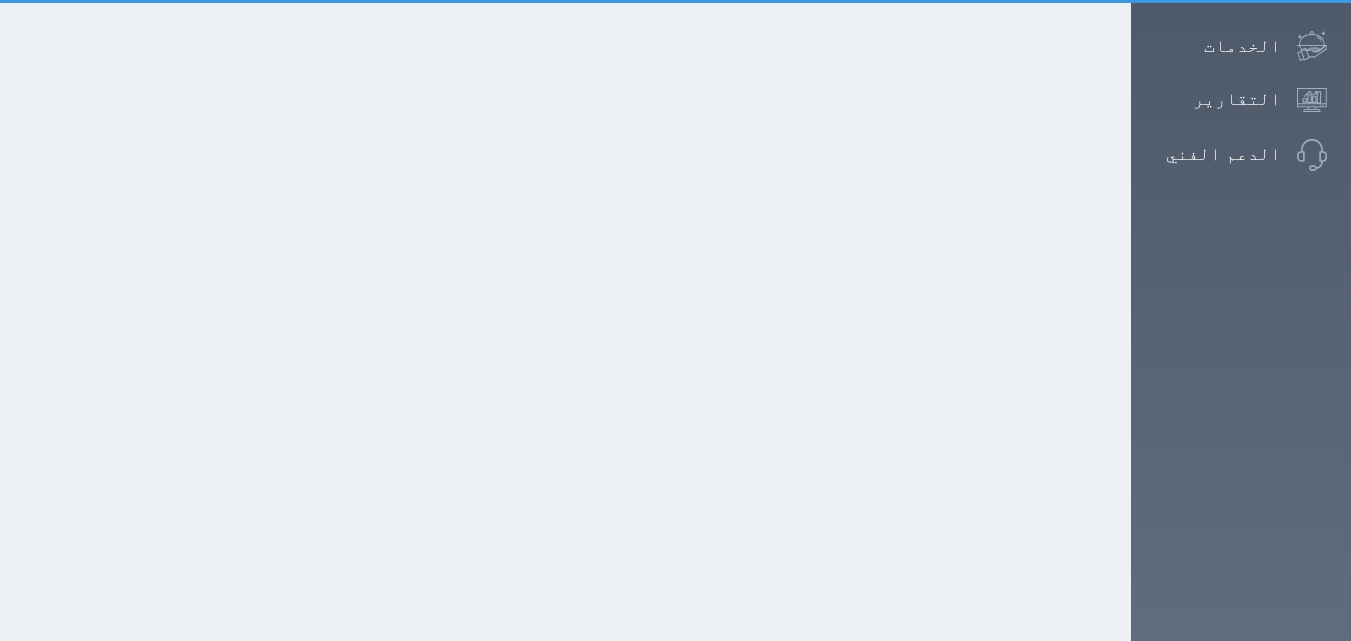 scroll, scrollTop: 168, scrollLeft: 0, axis: vertical 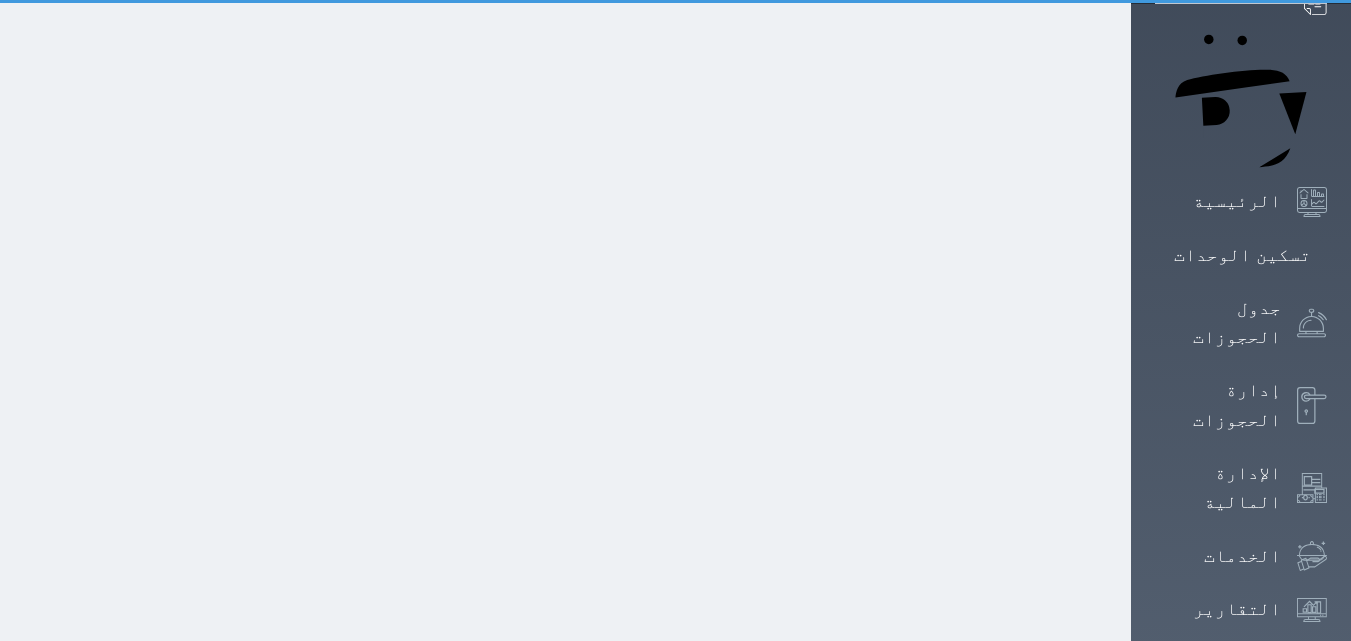 select on "1" 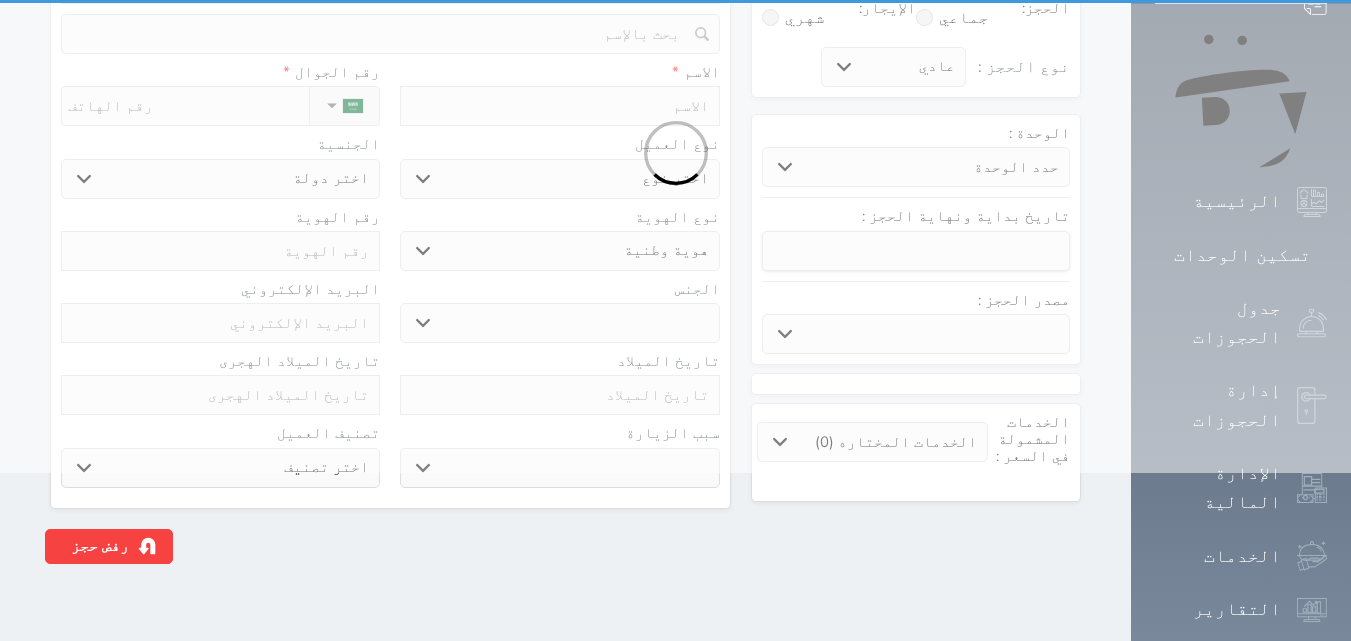 scroll, scrollTop: 0, scrollLeft: 0, axis: both 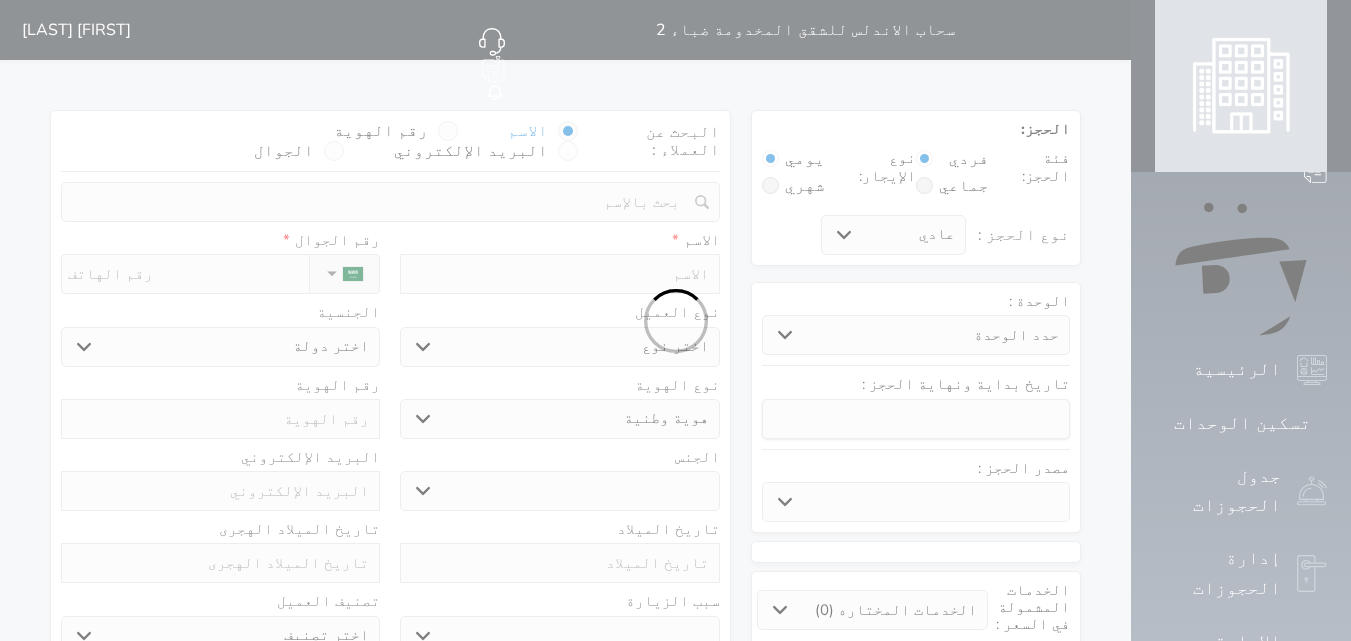 select 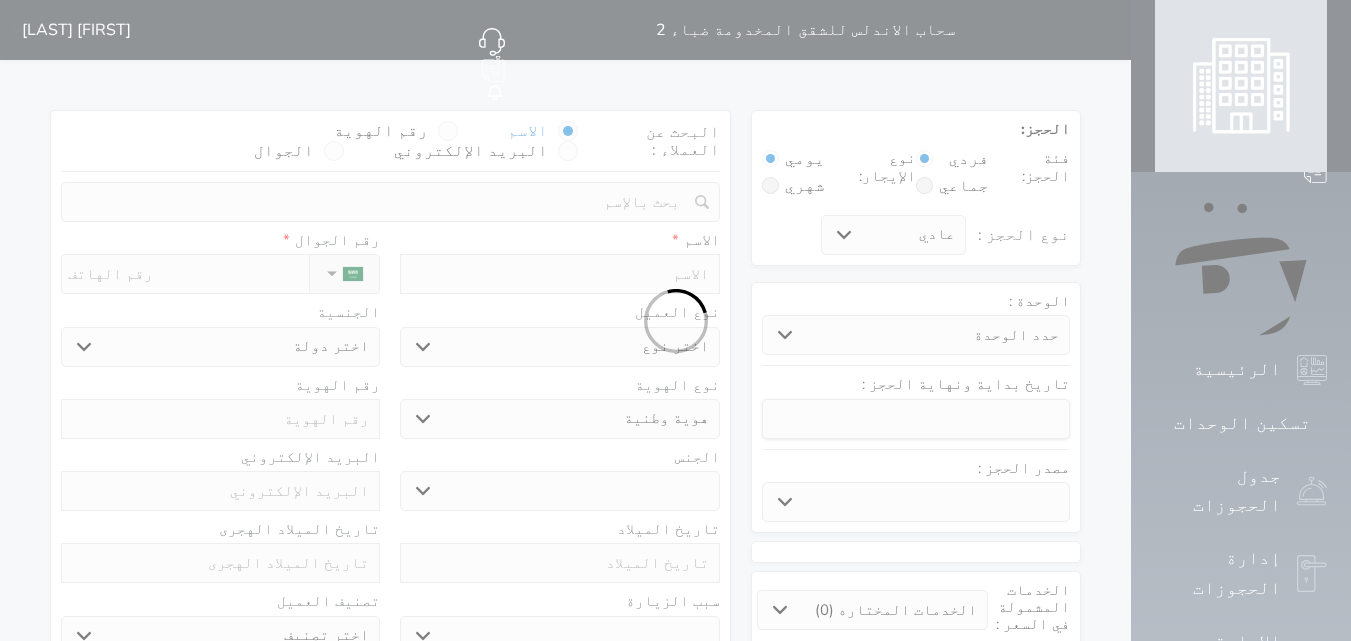 select 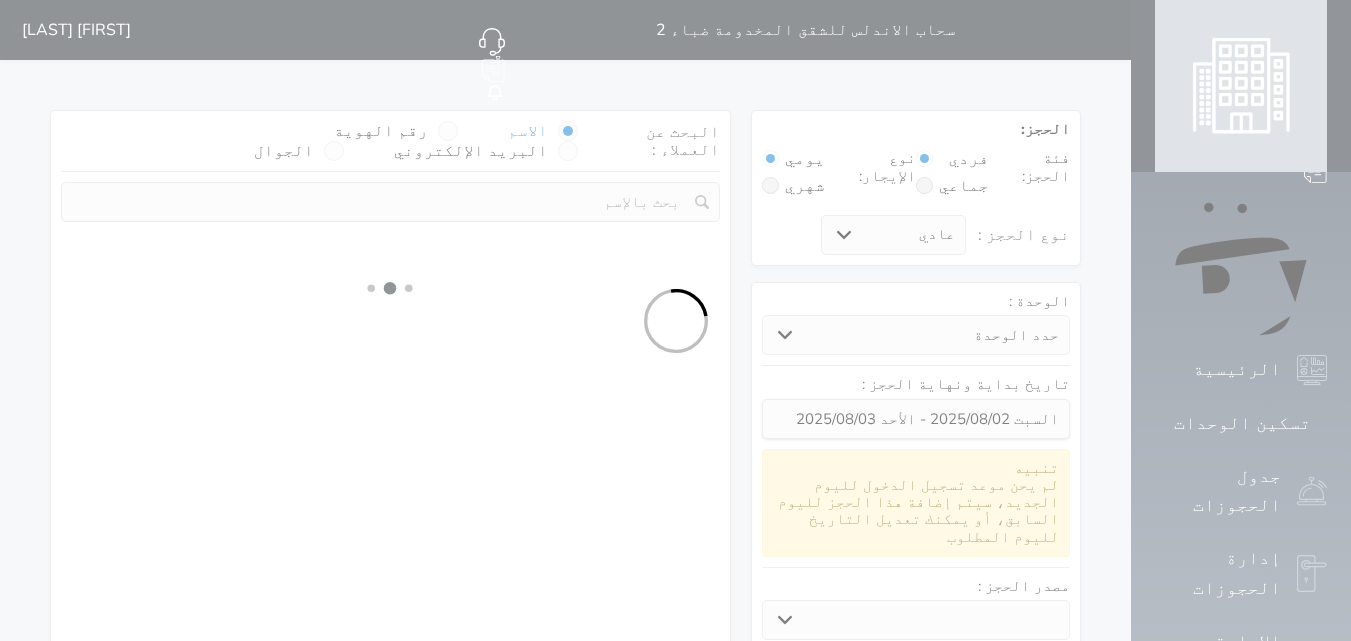 click at bounding box center [675, 320] 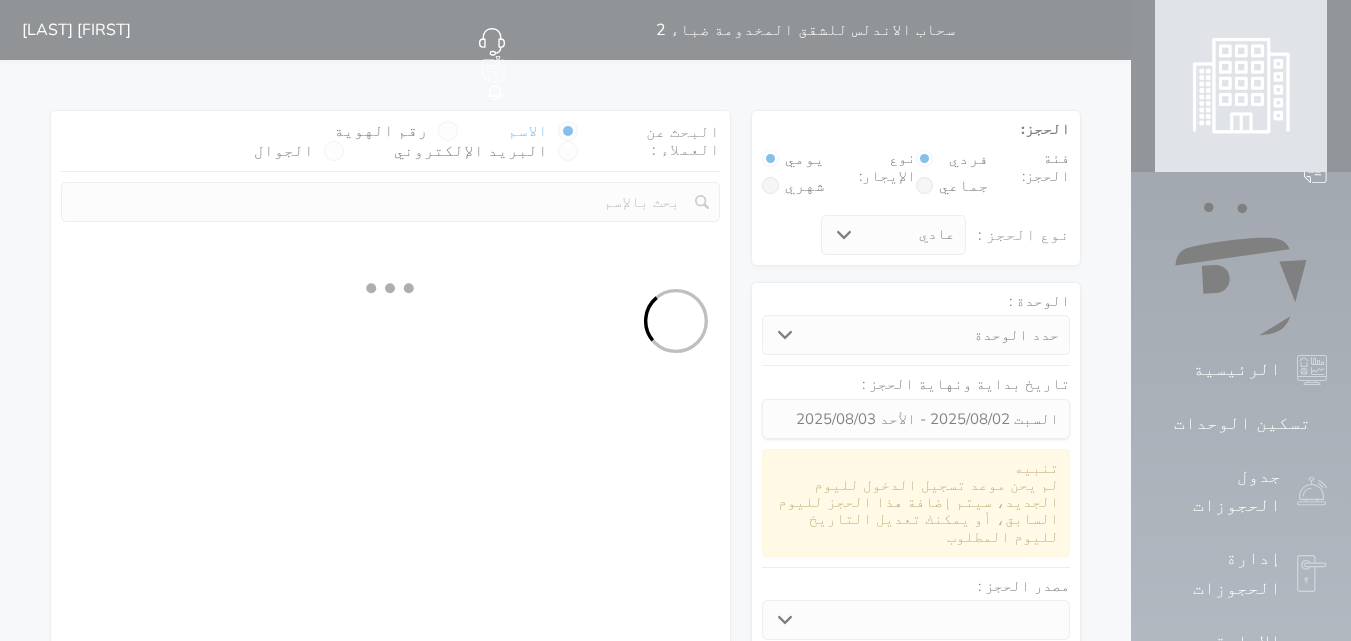 select 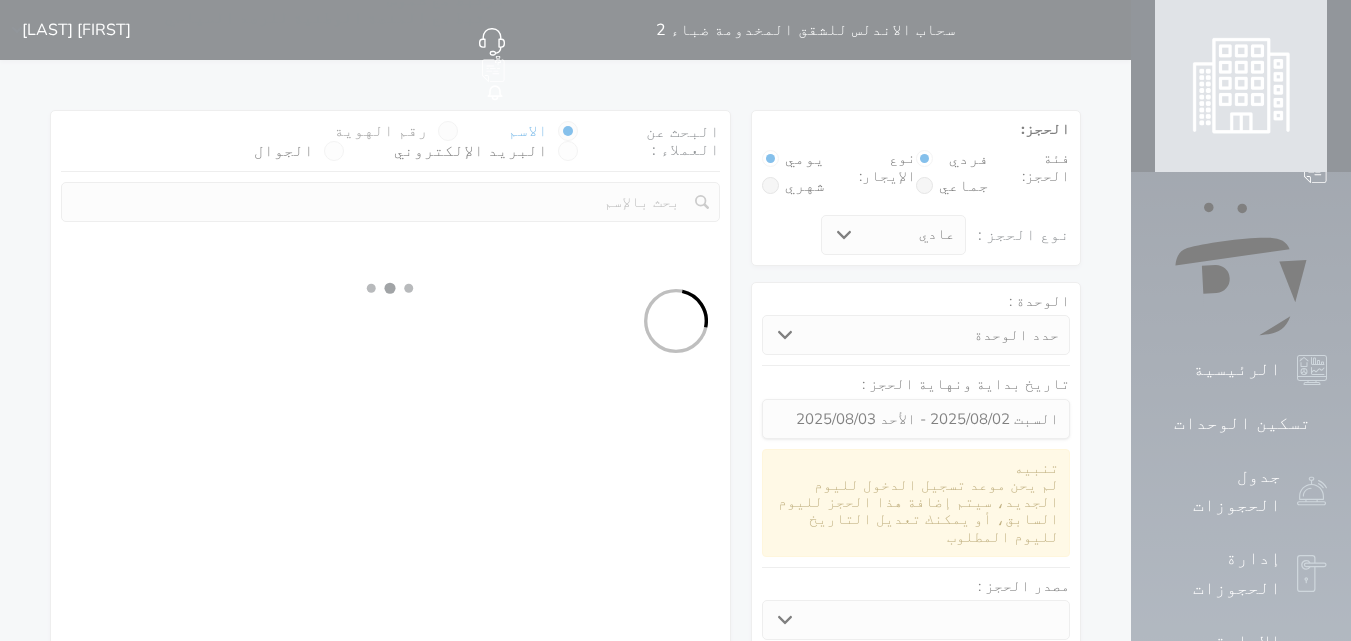 click at bounding box center (448, 131) 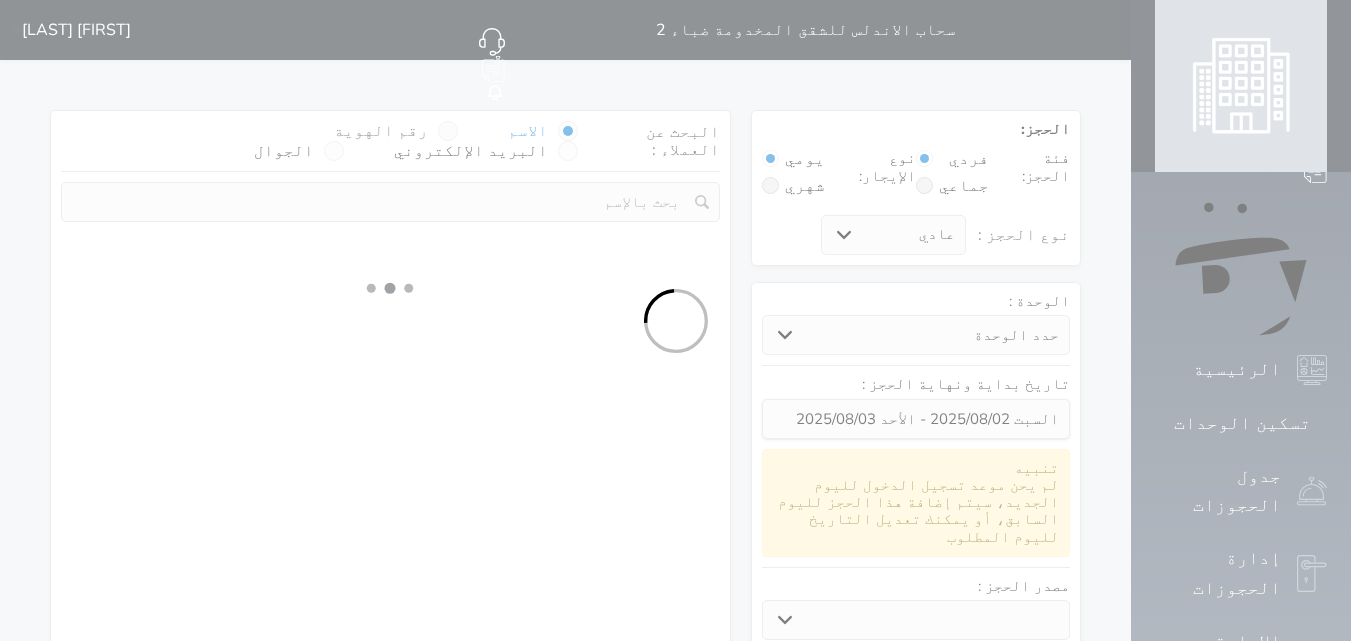 click on "رقم الهوية" at bounding box center (428, 141) 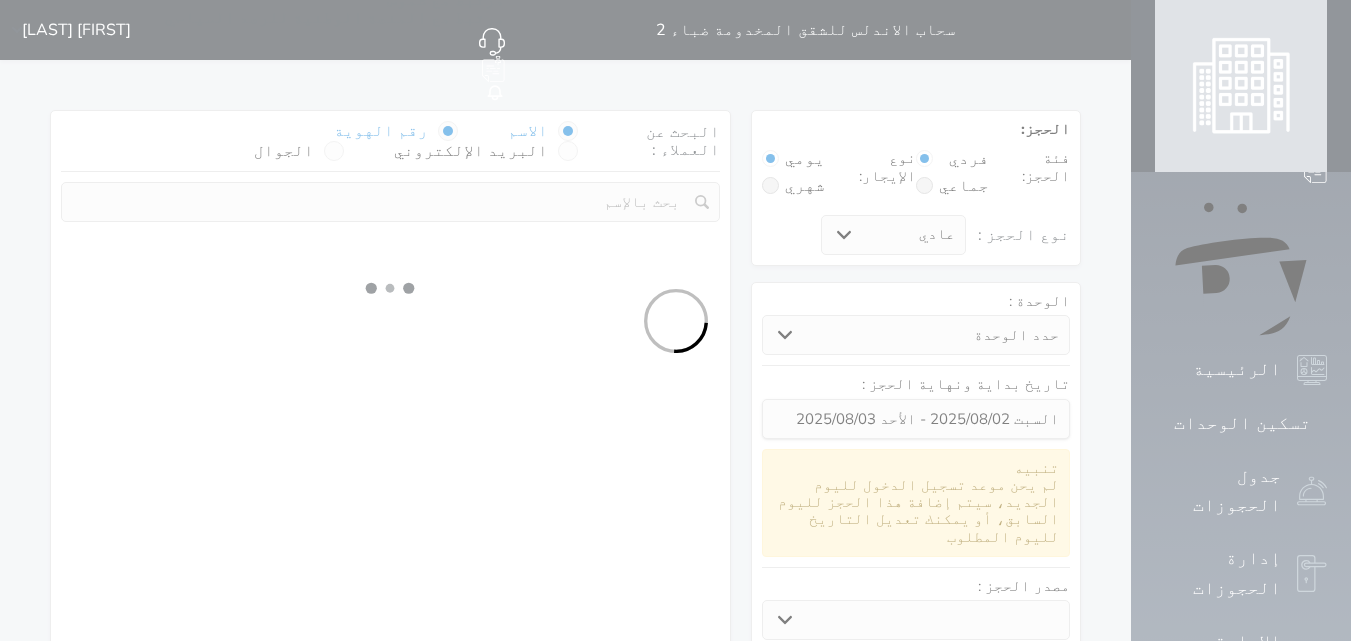 select on "1" 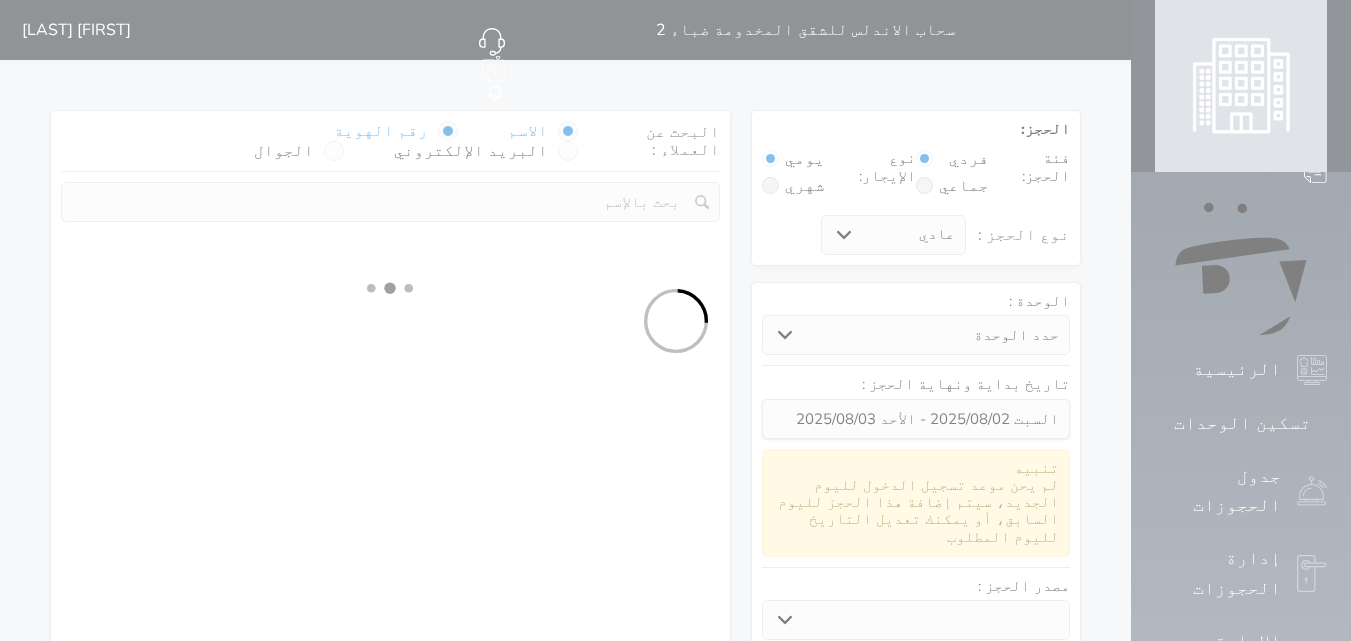select on "1" 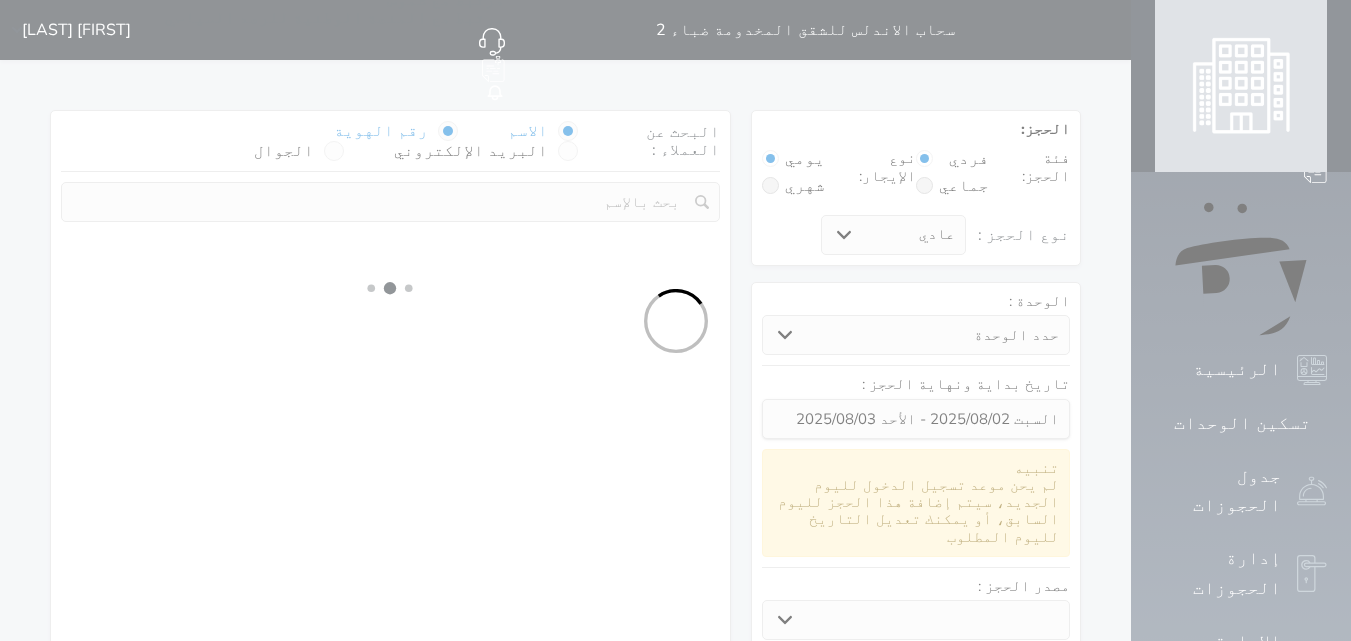 select 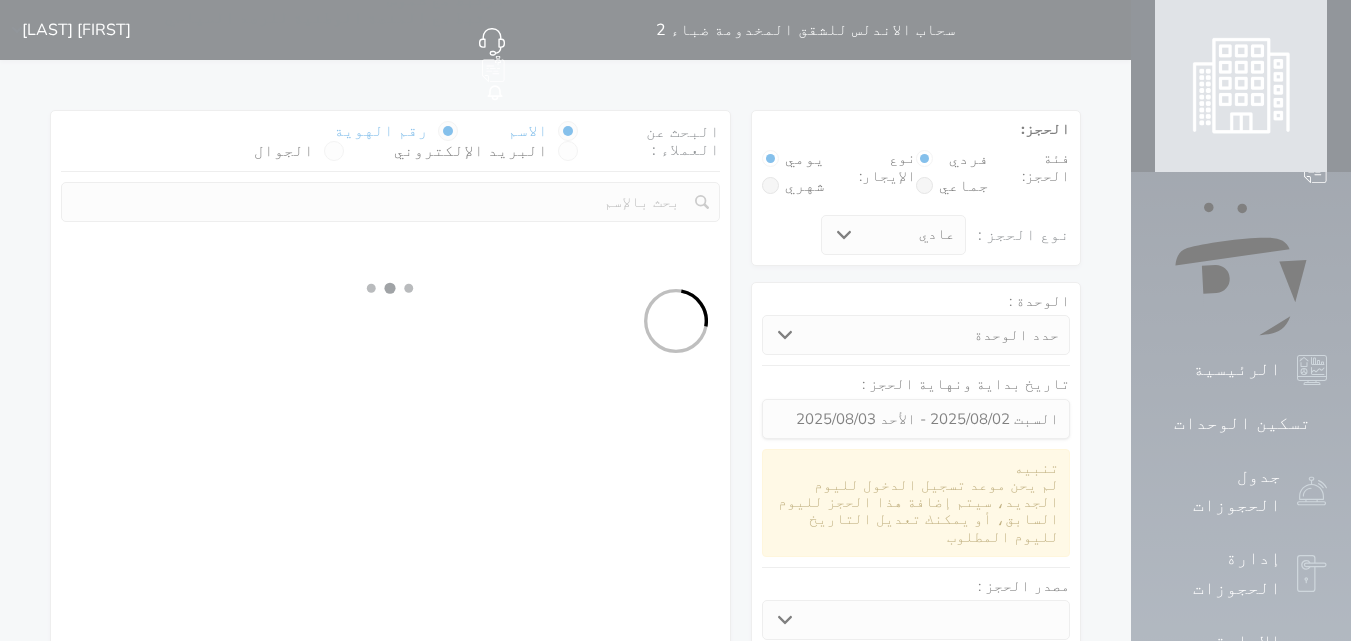 select on "7" 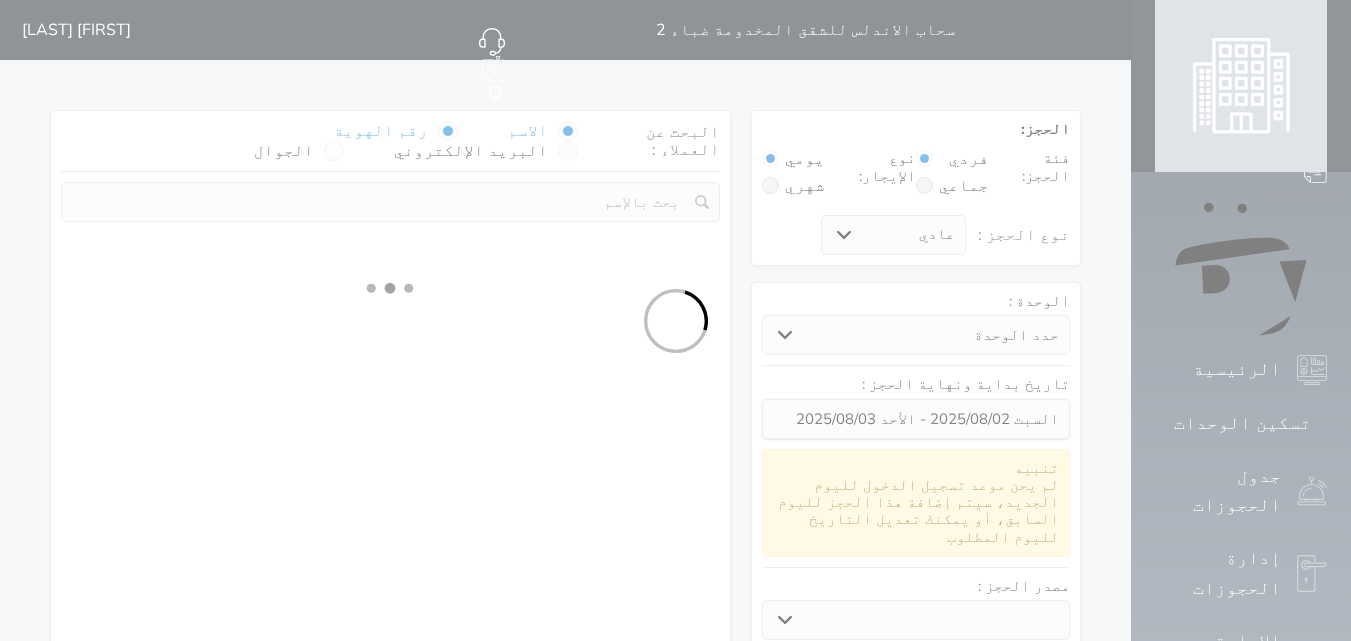 select 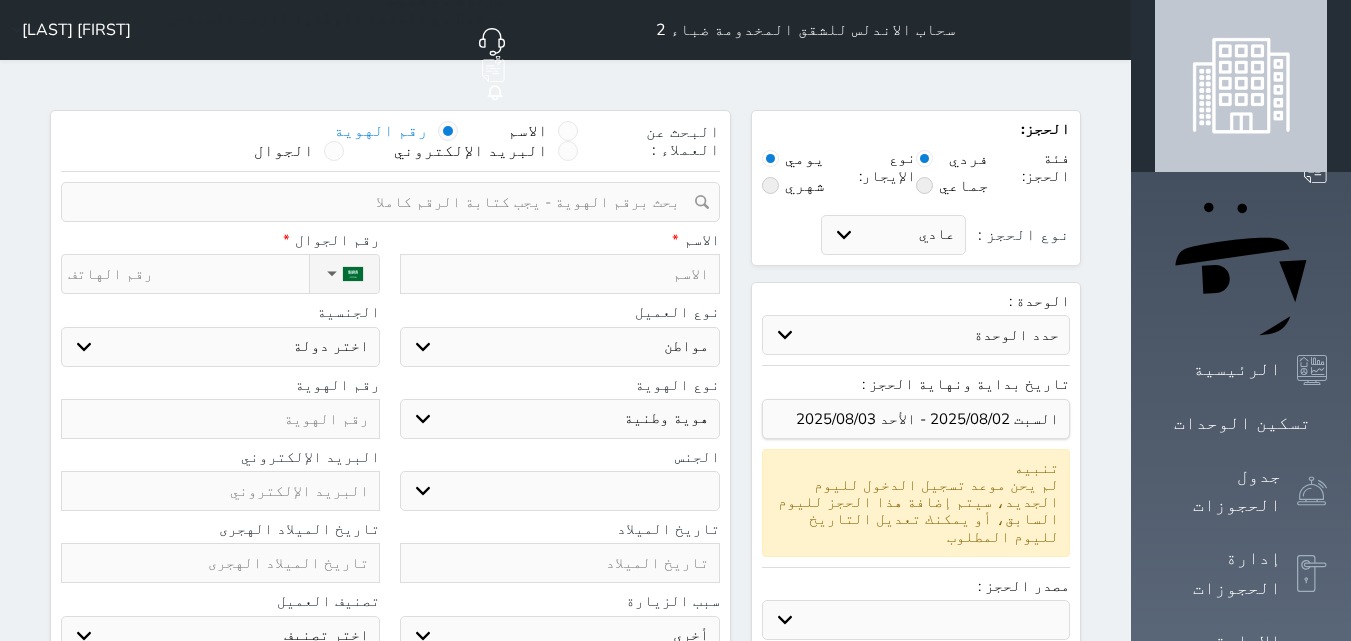 select 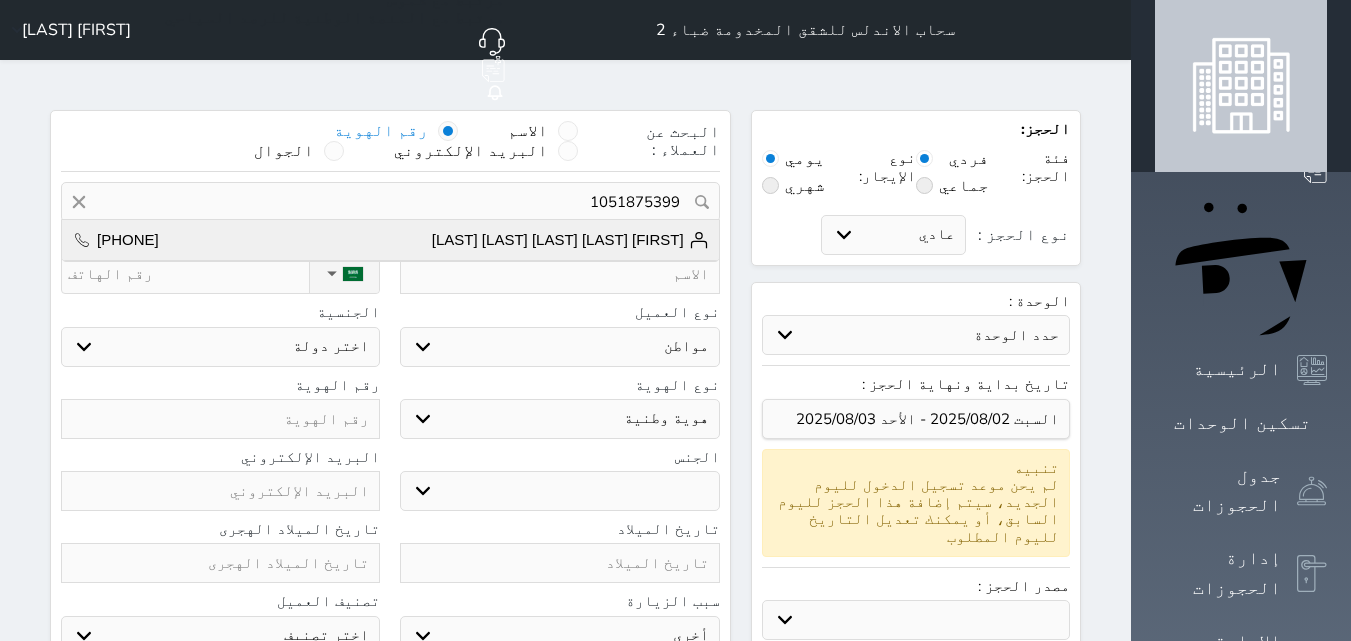 click on "[FIRST] [LAST] [LAST] [LAST] [LAST]" at bounding box center (570, 240) 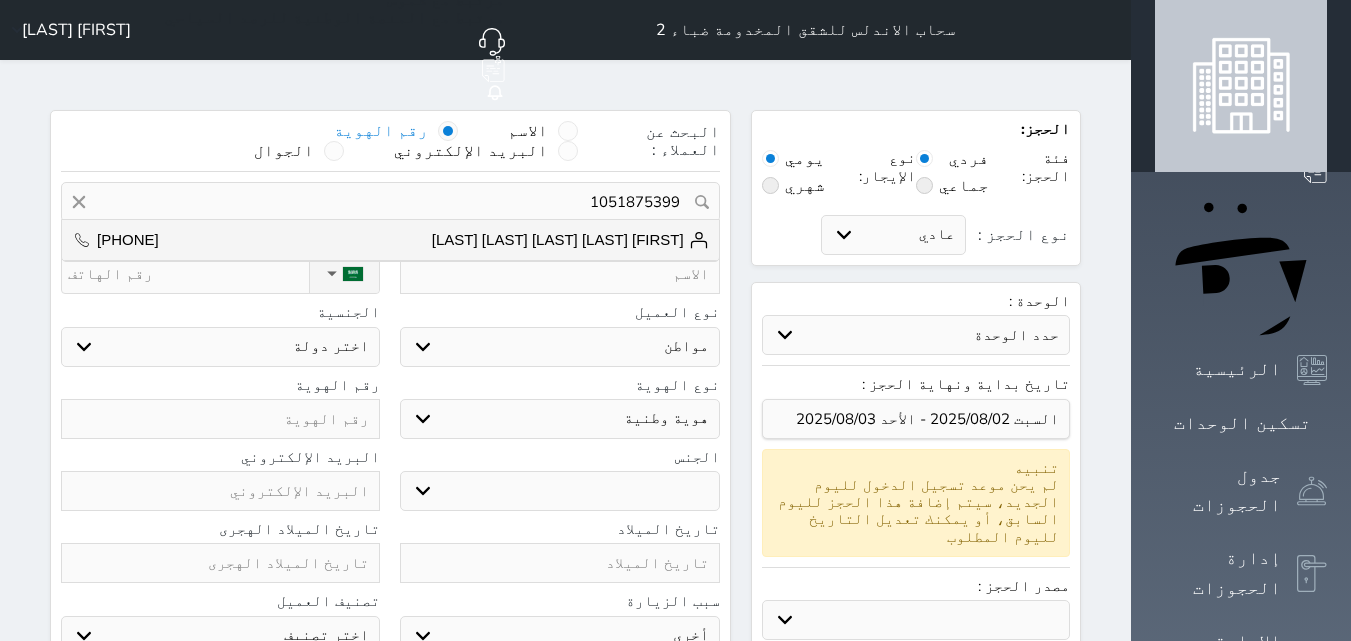 type on "[FIRST] [LAST] [LAST] [LAST] [LAST]  ||  [PHONE]" 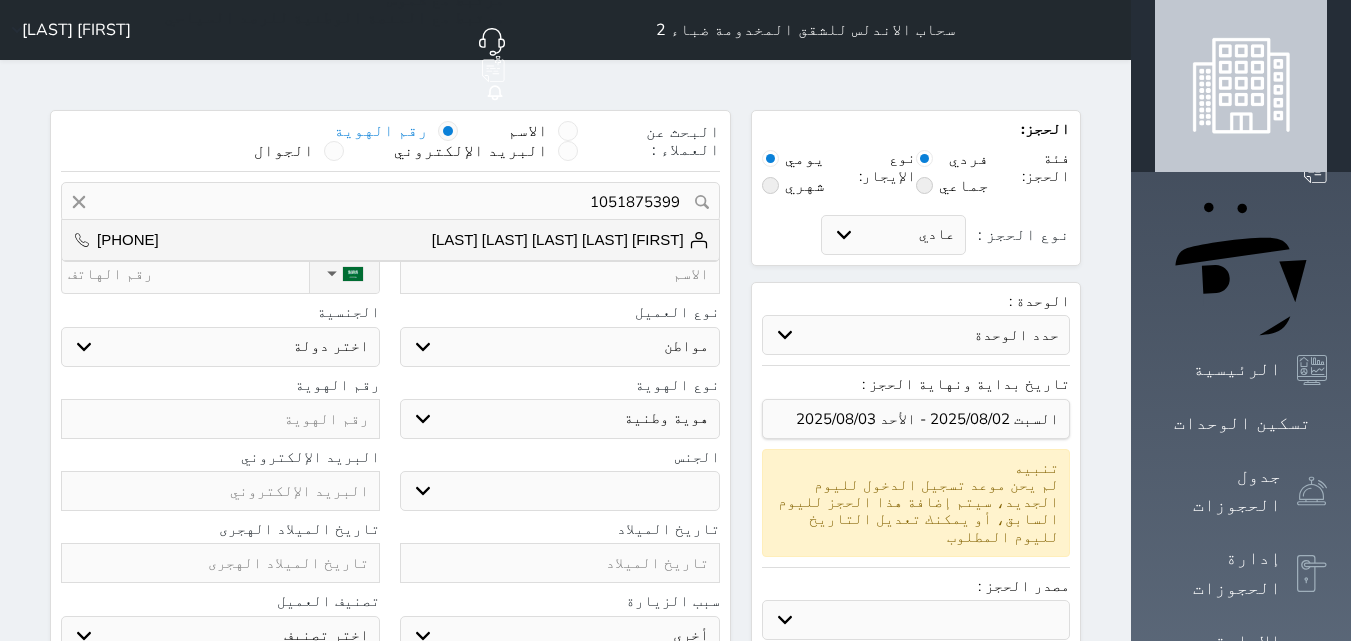 type on "[FIRST] [LAST] [LAST] [LAST] [LAST]" 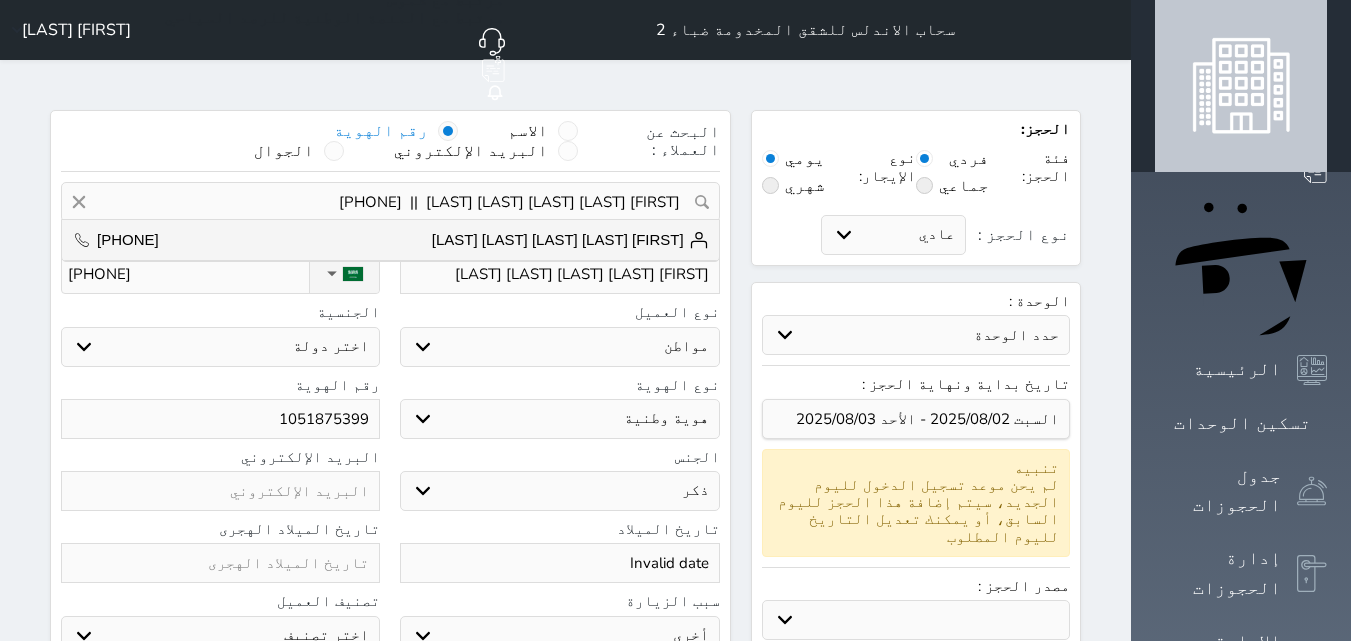select on "113" 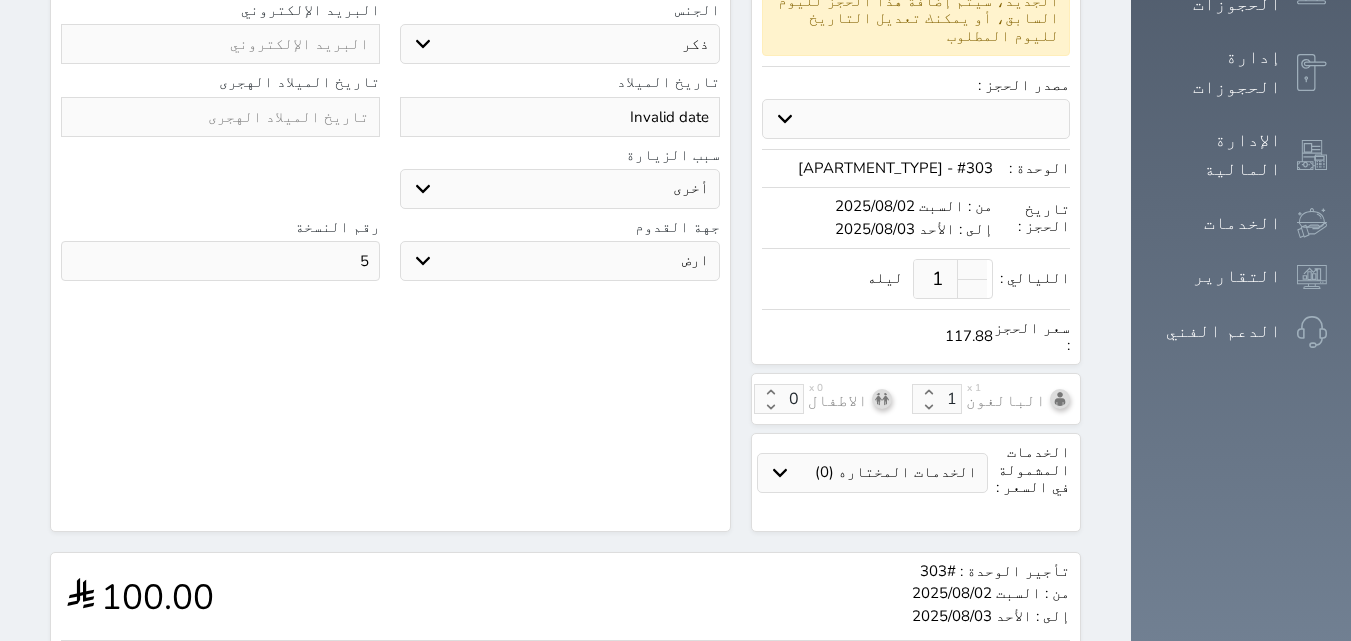 scroll, scrollTop: 670, scrollLeft: 0, axis: vertical 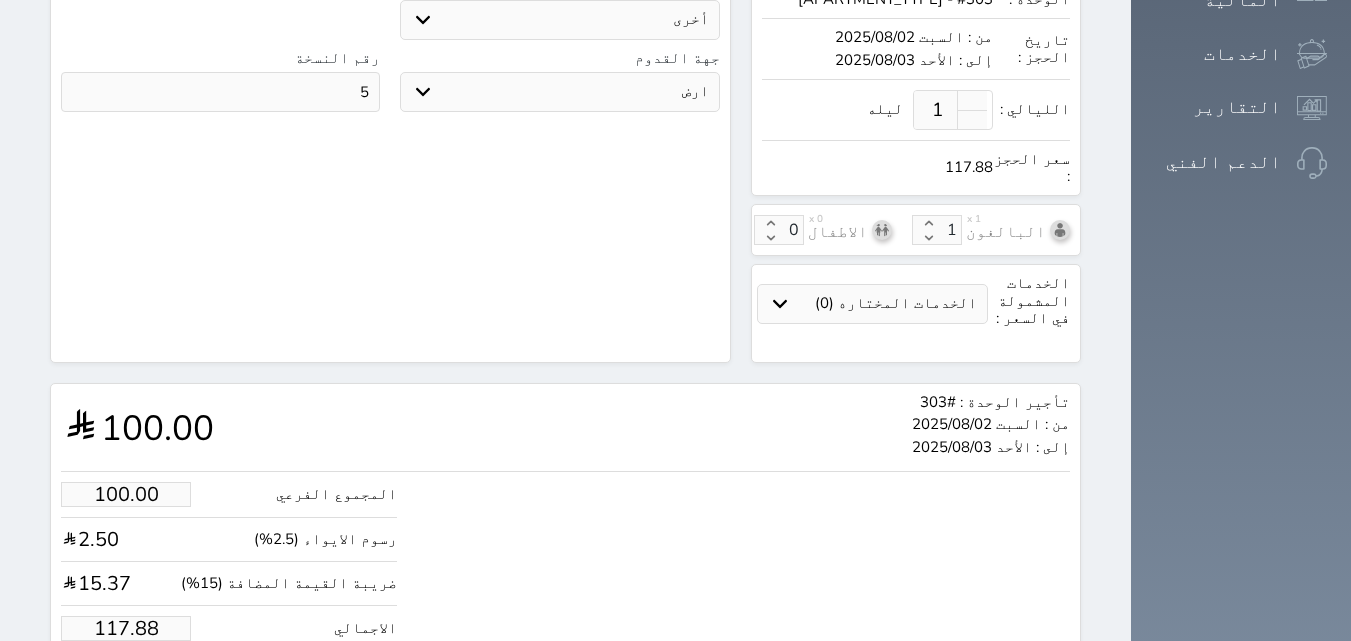 click on "117.88" at bounding box center [126, 628] 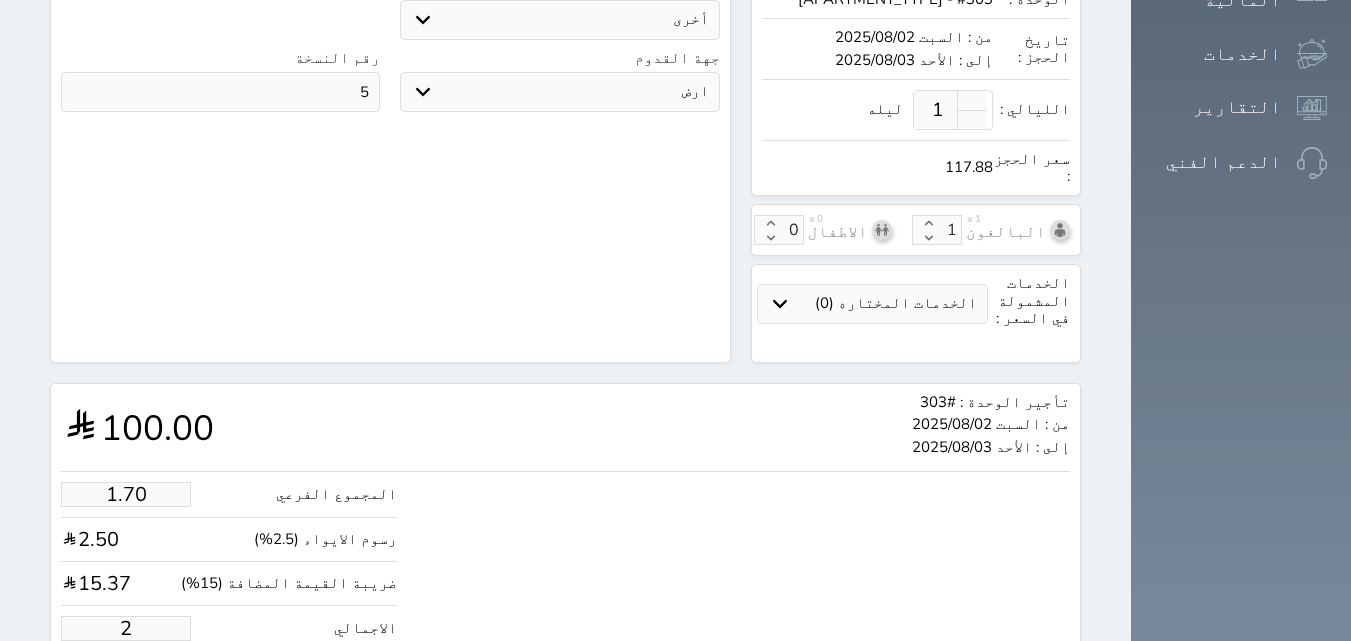type on "18.66" 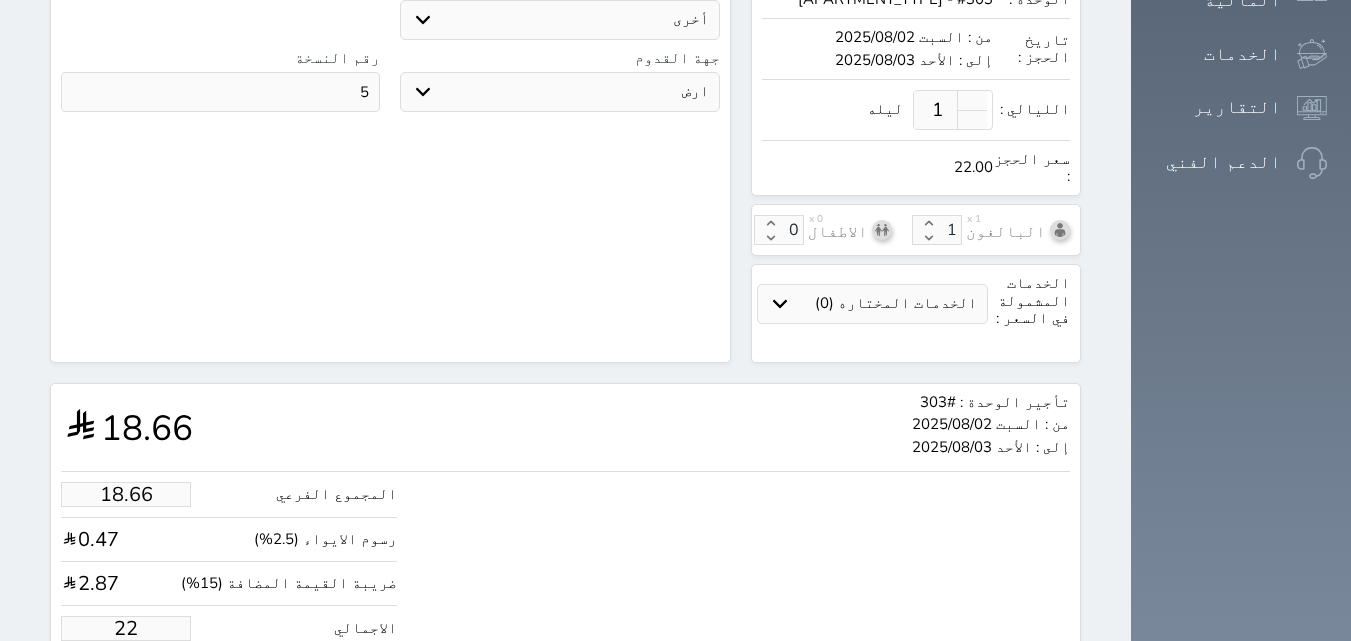 type on "186.64" 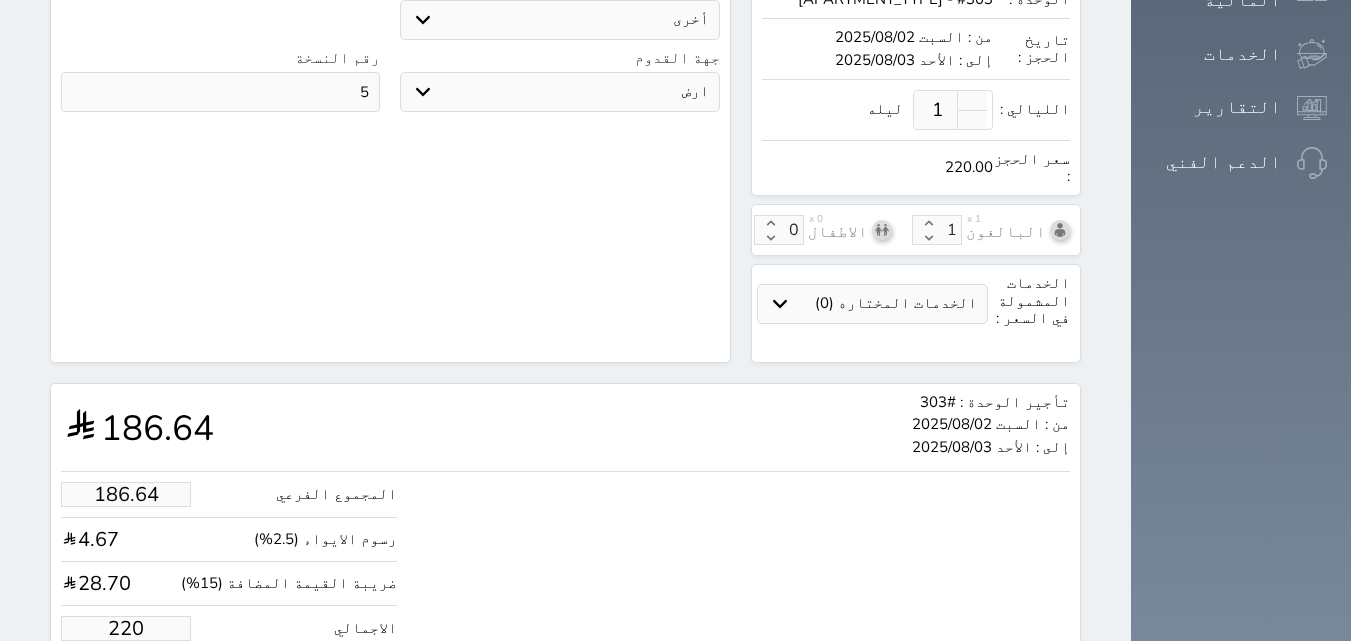 type on "220.00" 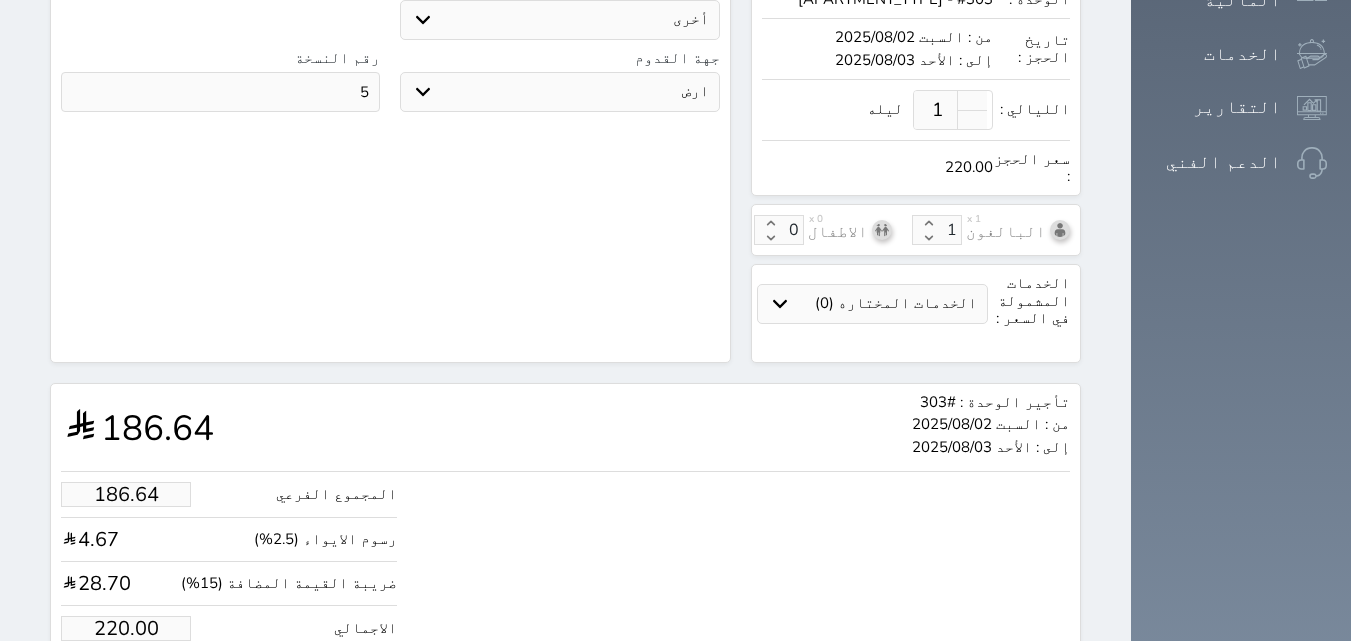 click on "حجز" at bounding box center (149, 689) 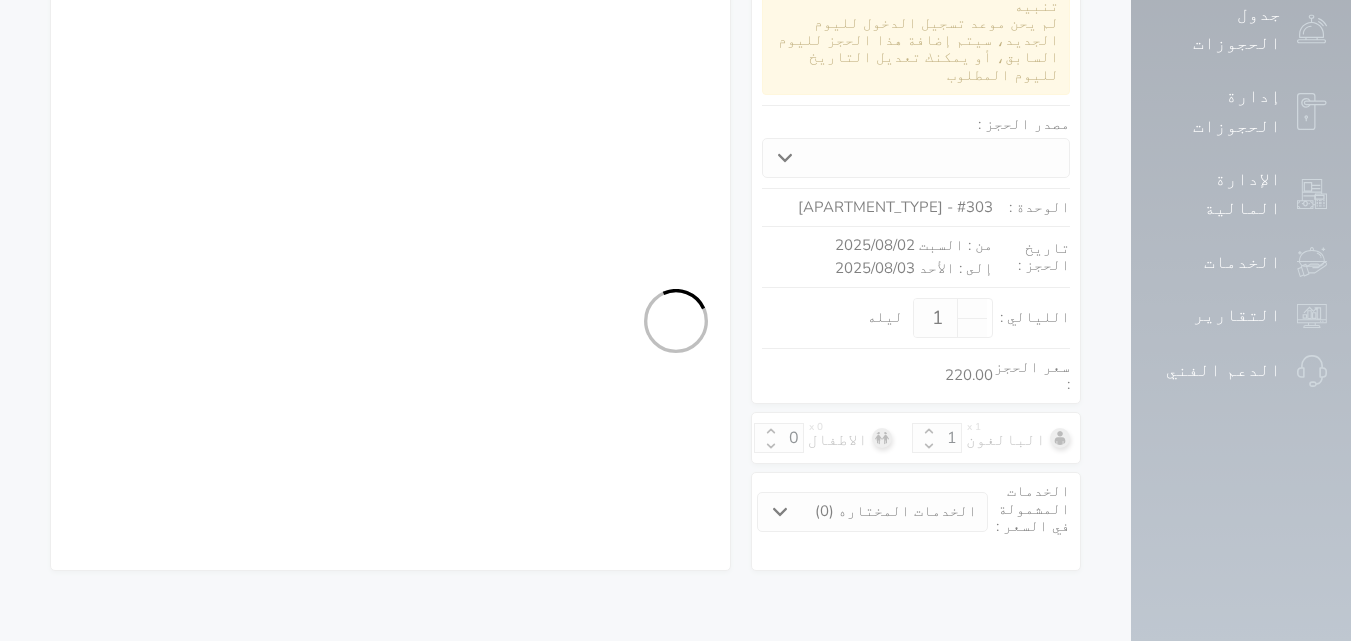 scroll, scrollTop: 346, scrollLeft: 0, axis: vertical 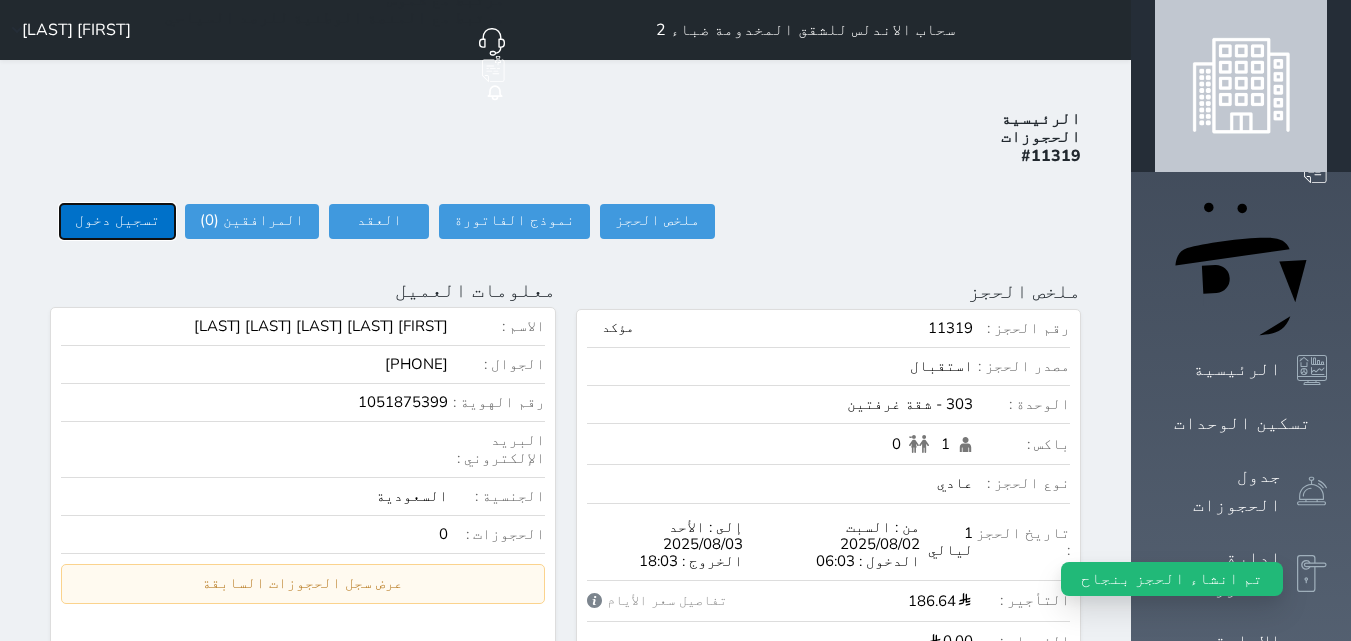 click on "تسجيل دخول" at bounding box center (117, 221) 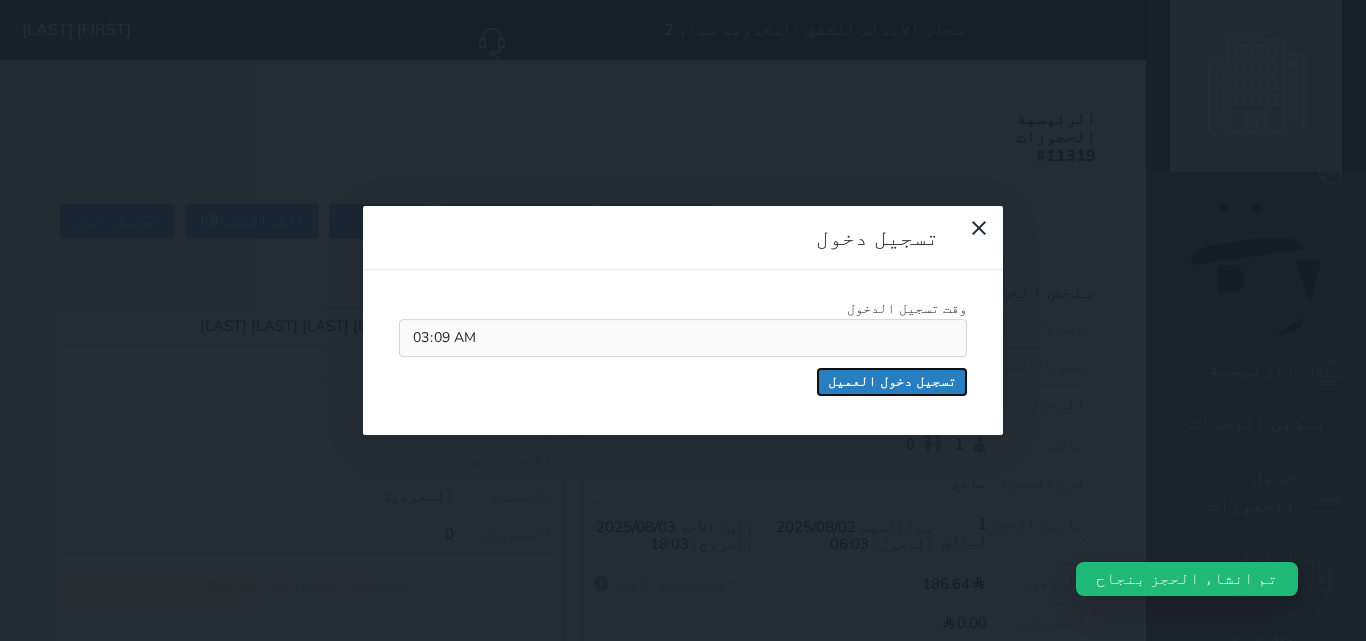click on "تسجيل دخول العميل" at bounding box center [892, 382] 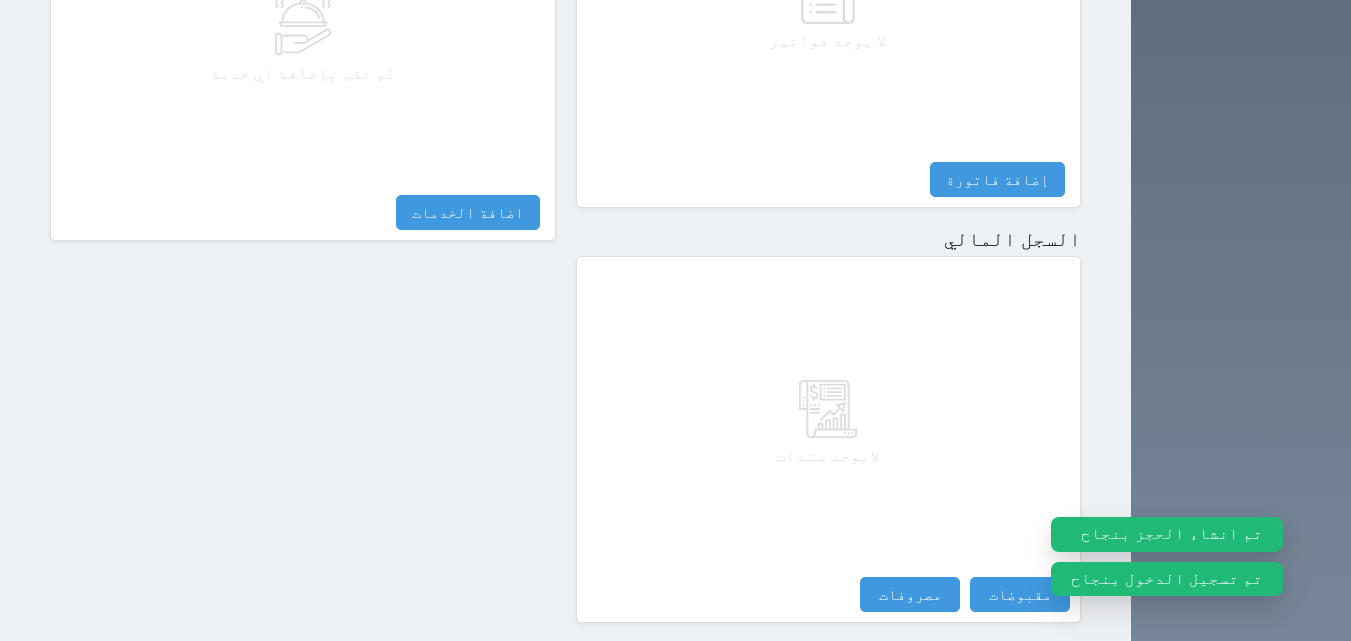 scroll, scrollTop: 1139, scrollLeft: 0, axis: vertical 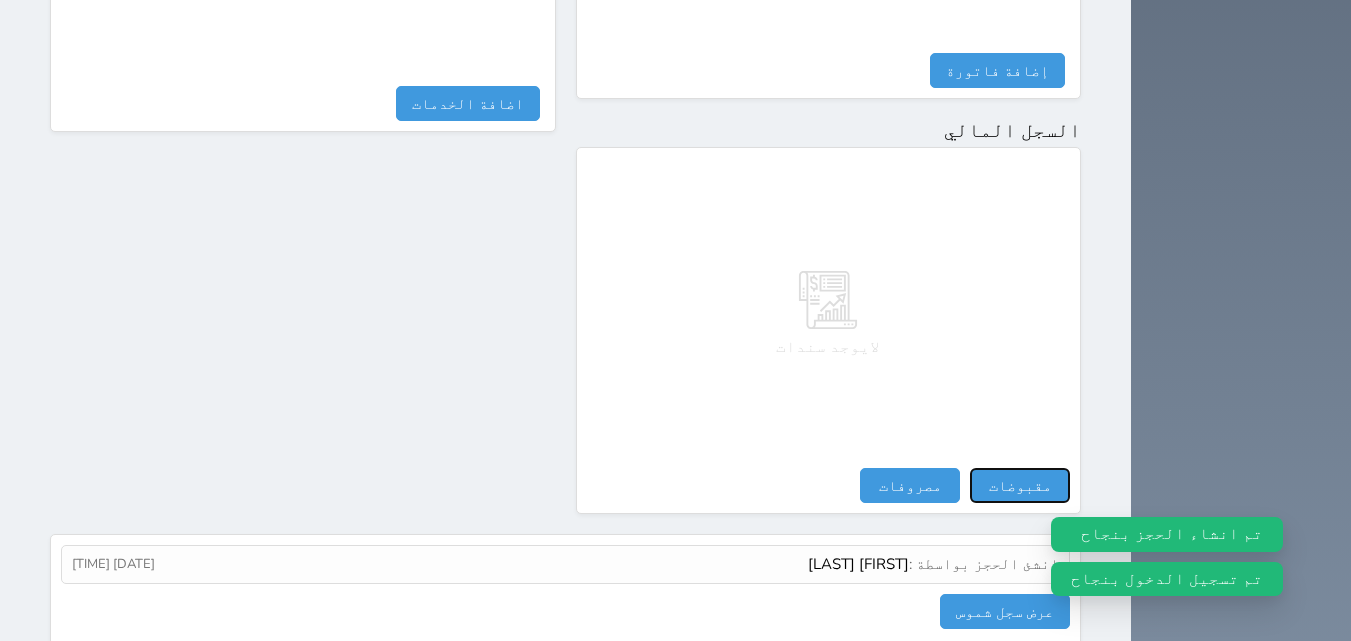 click on "مقبوضات" at bounding box center [1020, 485] 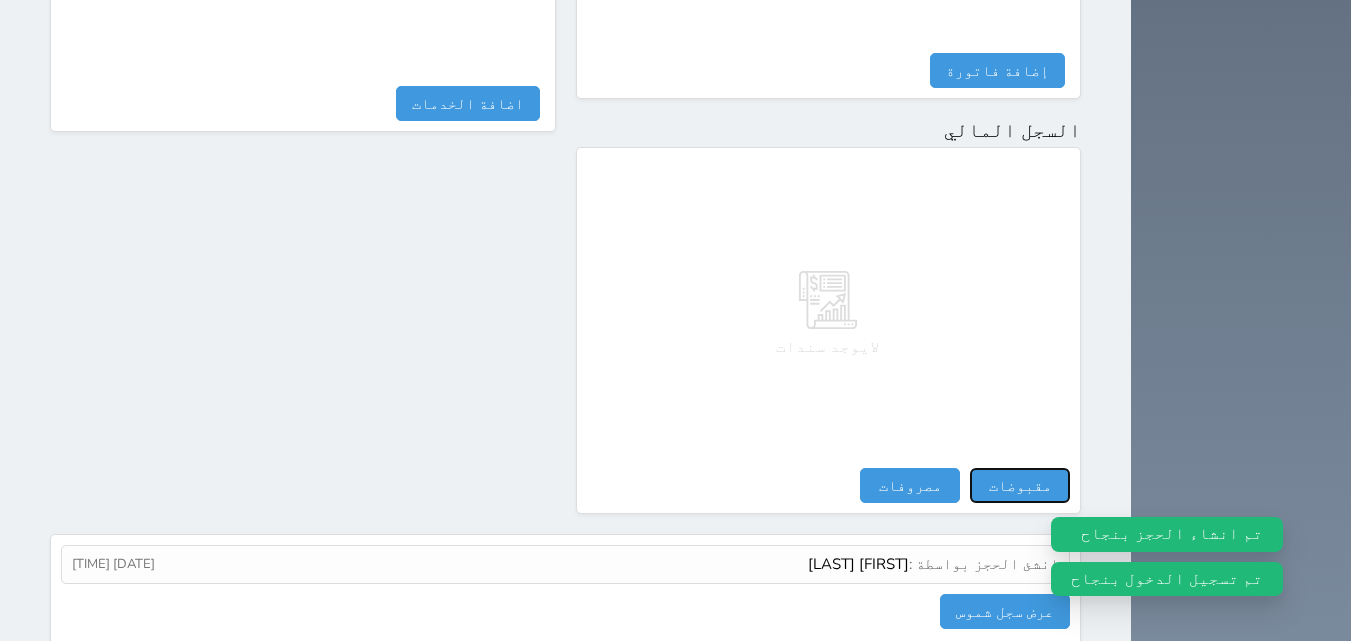 select 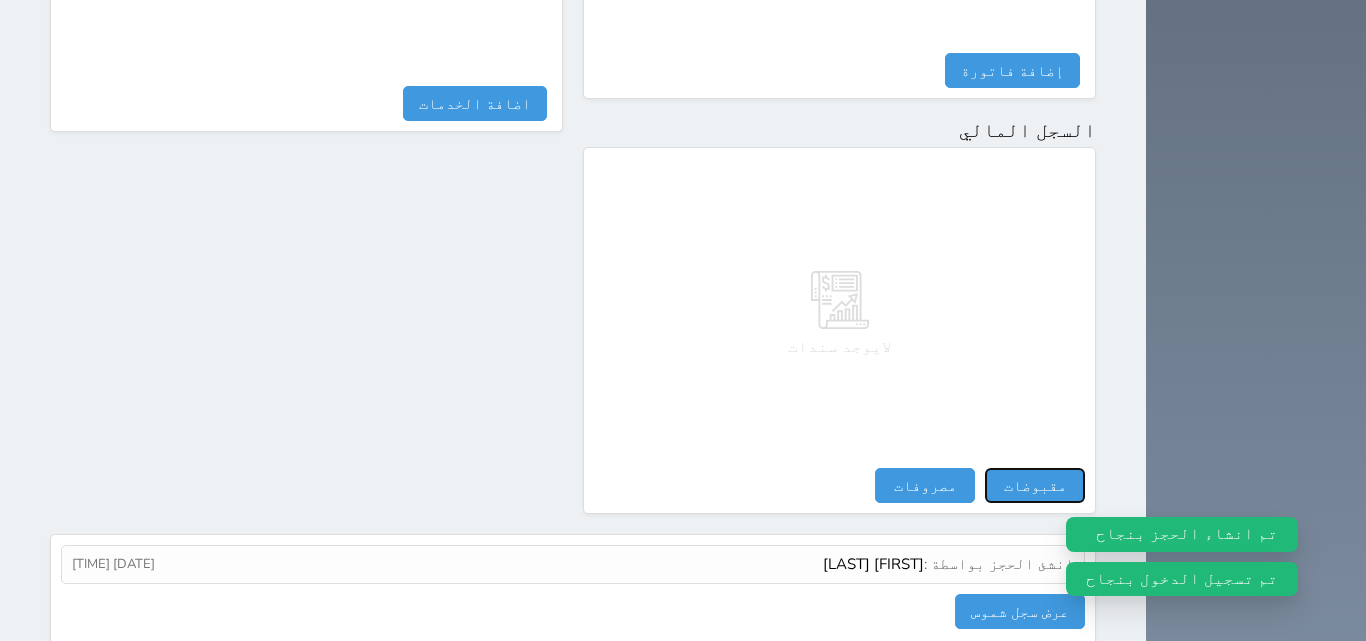 type on "[DATE] [TIME]" 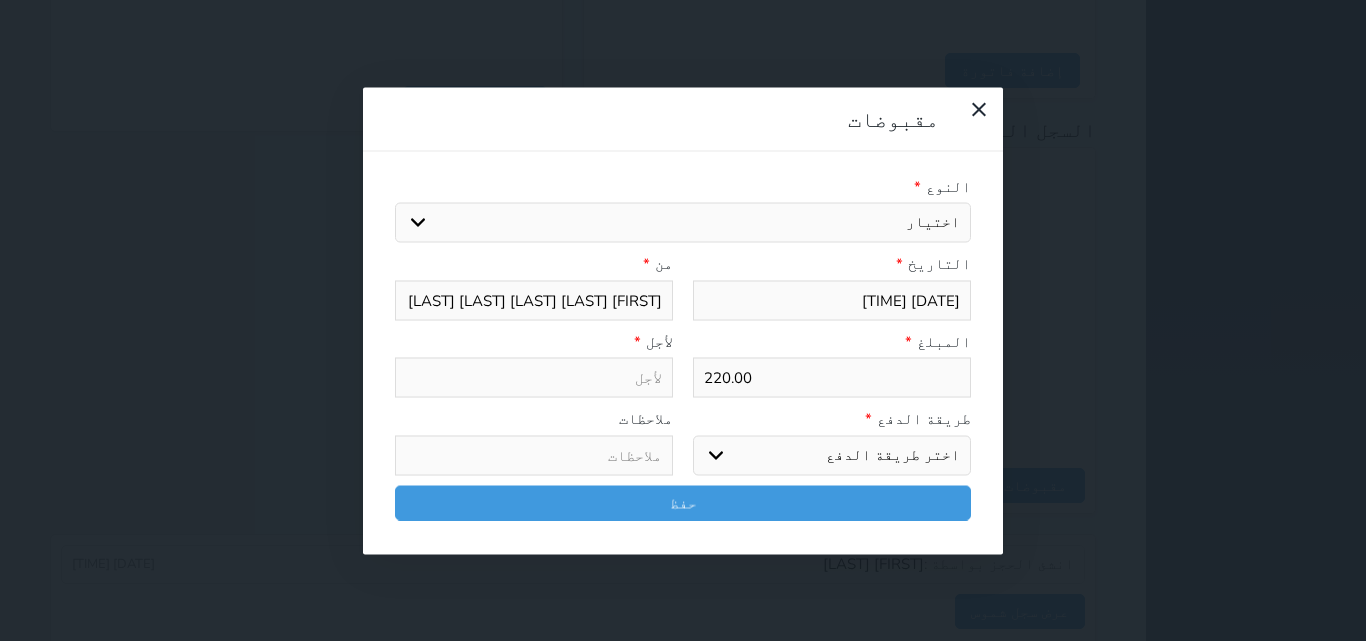 click on "اختيار   مقبوضات عامة قيمة إيجار فواتير تامين عربون لا ينطبق آخر مغسلة واي فاي - الإنترنت مواقف السيارات طعام الأغذية والمشروبات مشروبات المشروبات الباردة المشروبات الساخنة الإفطار غداء عشاء مخبز و كعك حمام سباحة الصالة الرياضية سبا و خدمات الجمال اختيار وإسقاط (خدمات النقل) ميني بار كابل - تلفزيون سرير إضافي تصفيف الشعر التسوق خدمات الجولات السياحية المنظمة خدمات الدليل السياحي" at bounding box center (683, 223) 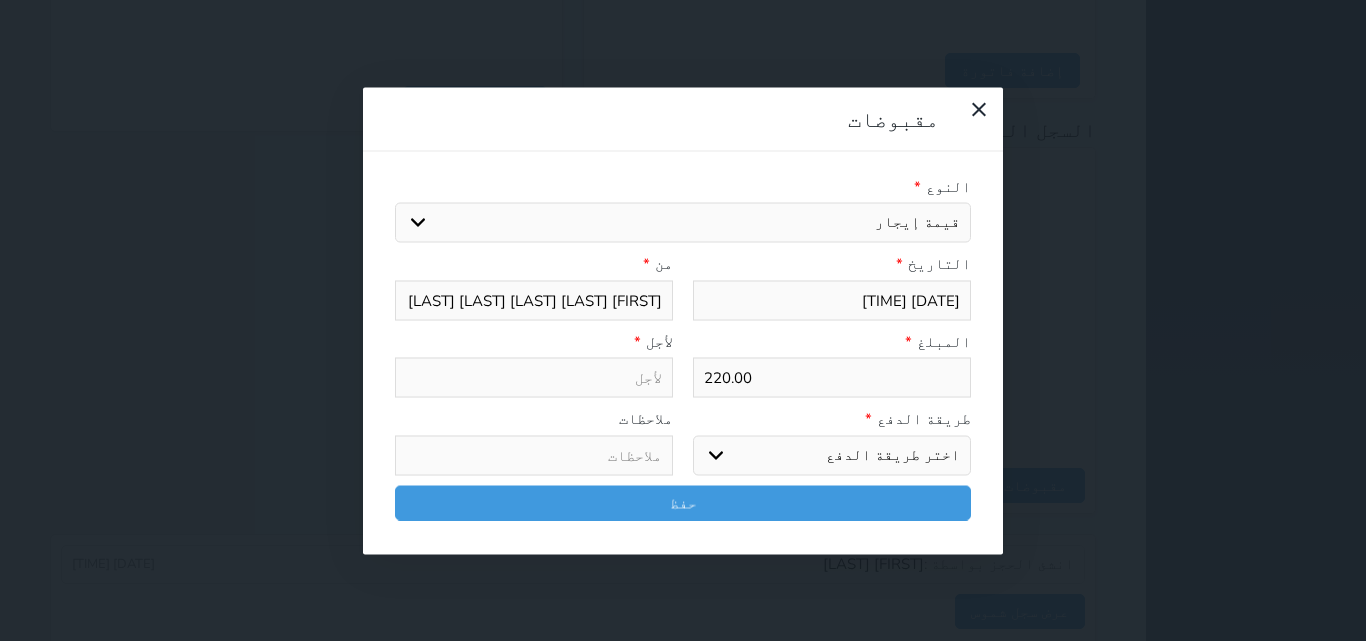 click on "اختيار   مقبوضات عامة قيمة إيجار فواتير تامين عربون لا ينطبق آخر مغسلة واي فاي - الإنترنت مواقف السيارات طعام الأغذية والمشروبات مشروبات المشروبات الباردة المشروبات الساخنة الإفطار غداء عشاء مخبز و كعك حمام سباحة الصالة الرياضية سبا و خدمات الجمال اختيار وإسقاط (خدمات النقل) ميني بار كابل - تلفزيون سرير إضافي تصفيف الشعر التسوق خدمات الجولات السياحية المنظمة خدمات الدليل السياحي" at bounding box center [683, 223] 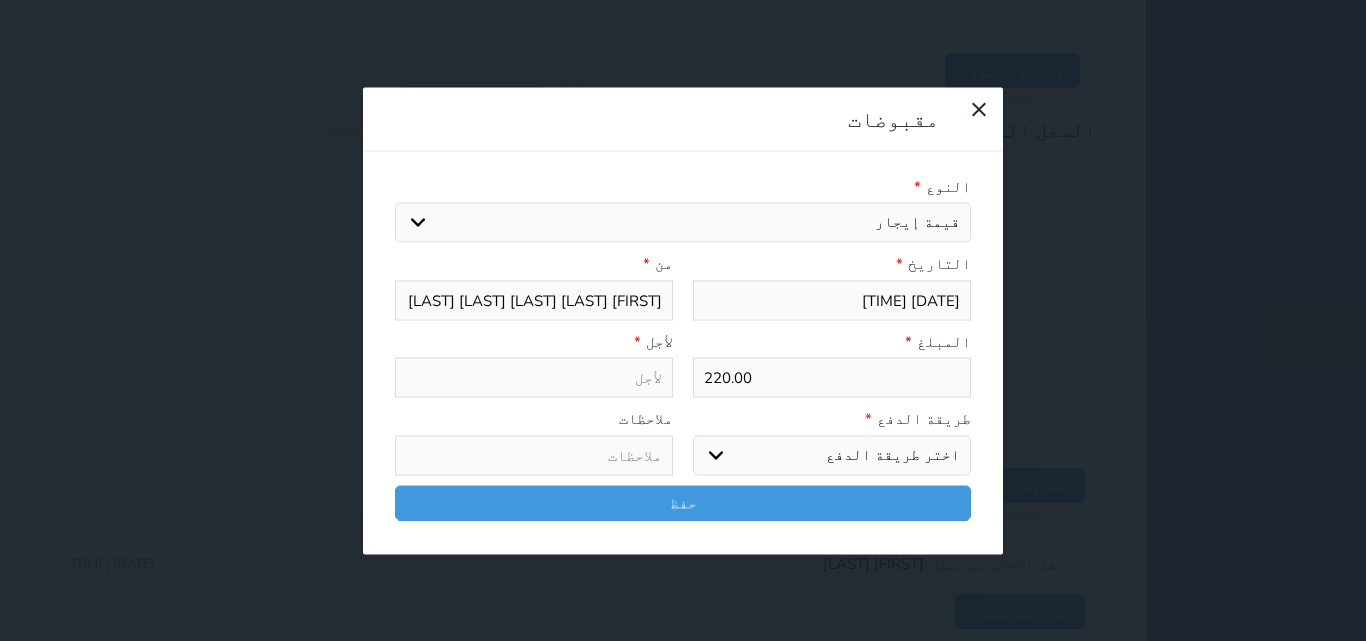 click on "اختر طريقة الدفع   دفع نقدى   تحويل بنكى   مدى   بطاقة ائتمان   آجل" at bounding box center [832, 455] 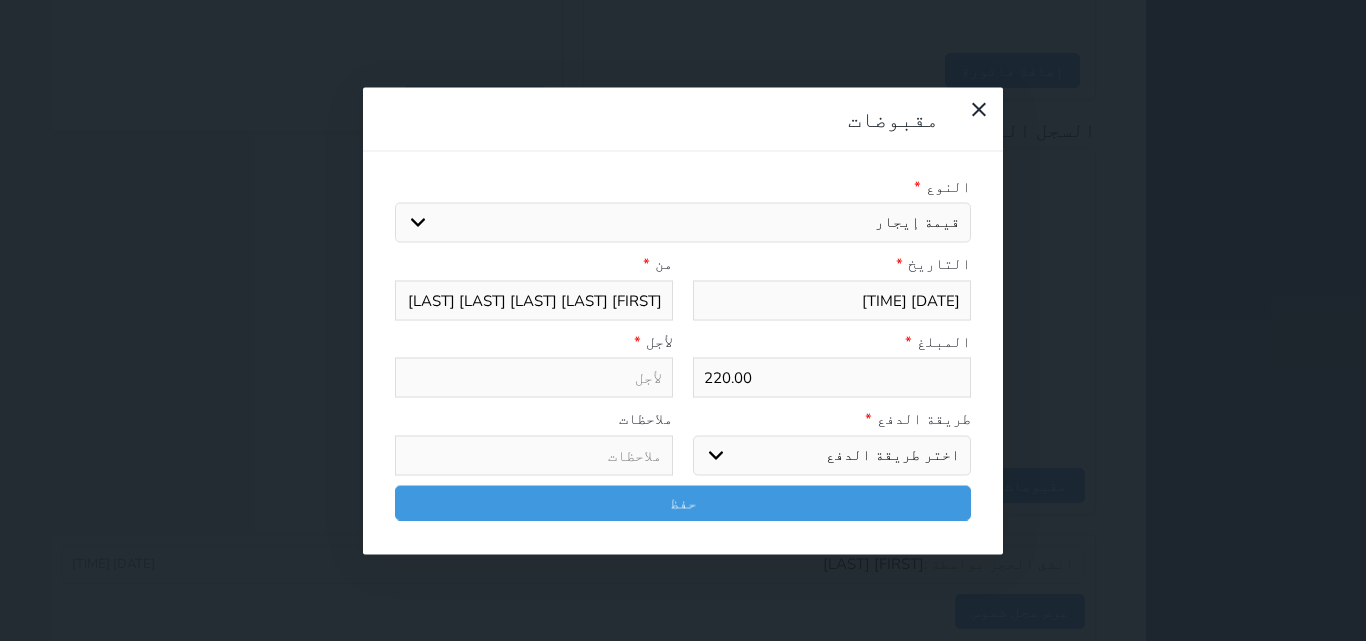 select on "mada" 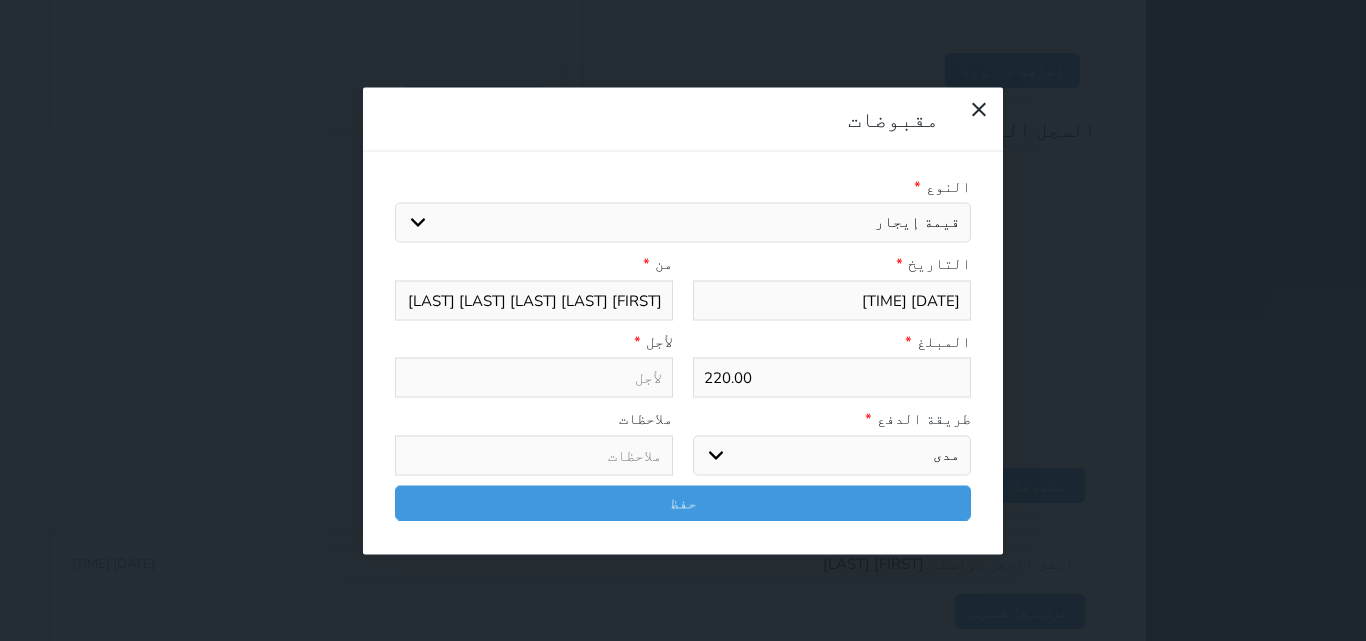 click on "اختر طريقة الدفع   دفع نقدى   تحويل بنكى   مدى   بطاقة ائتمان   آجل" at bounding box center (832, 455) 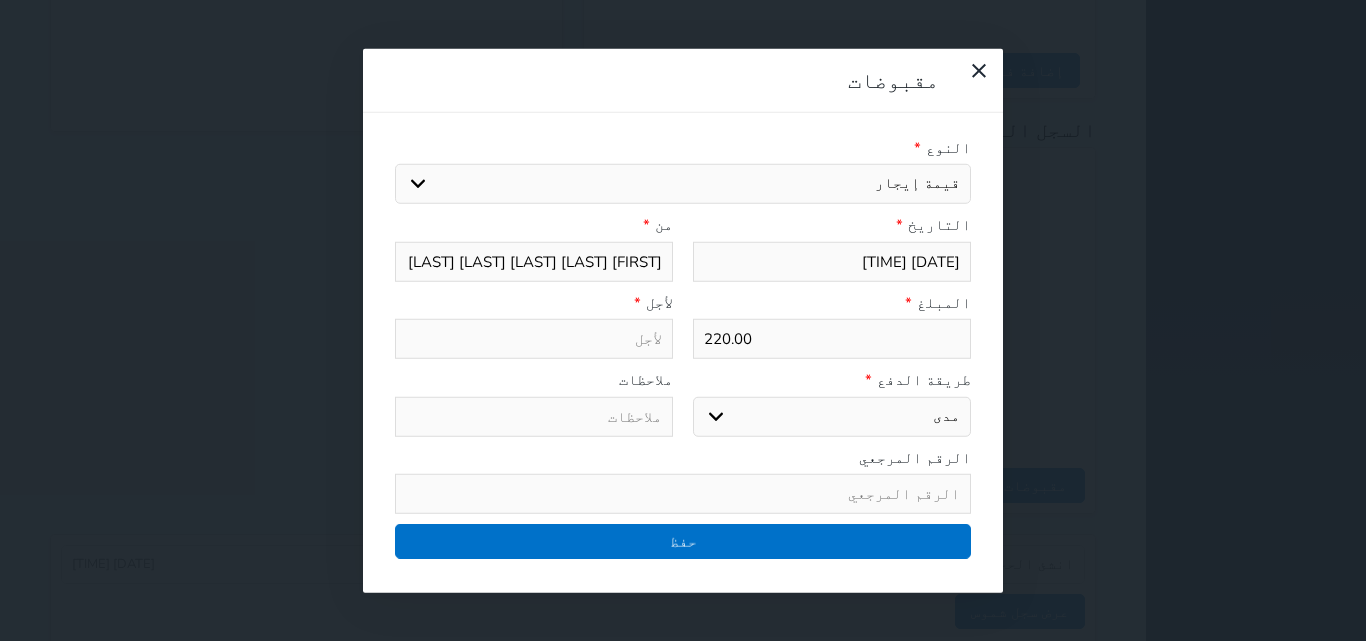 type on "قيمة إيجار - الوحدة - 303" 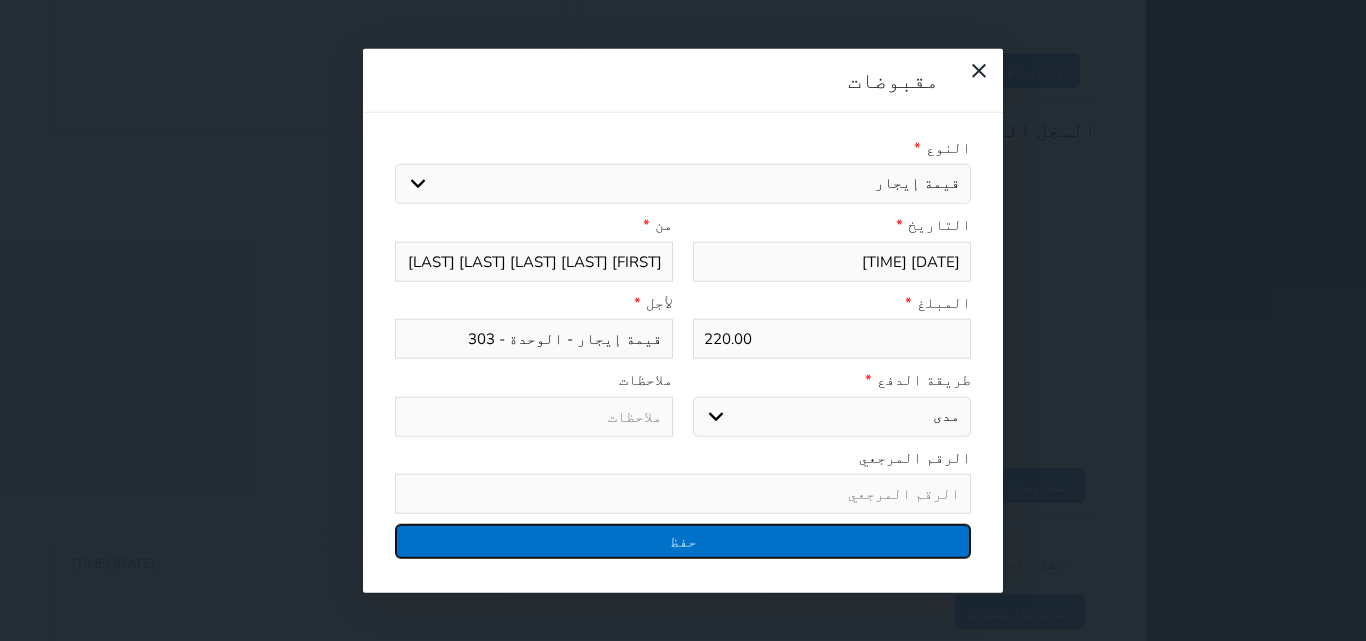 click on "حفظ" at bounding box center [683, 541] 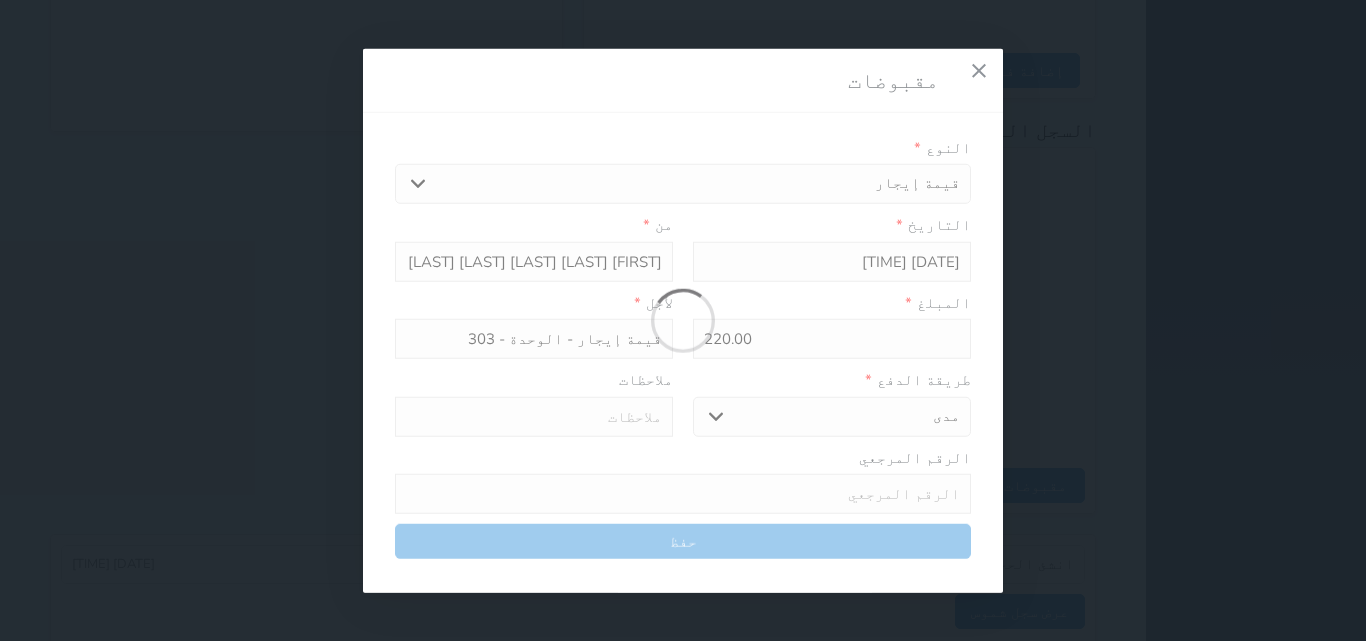 select 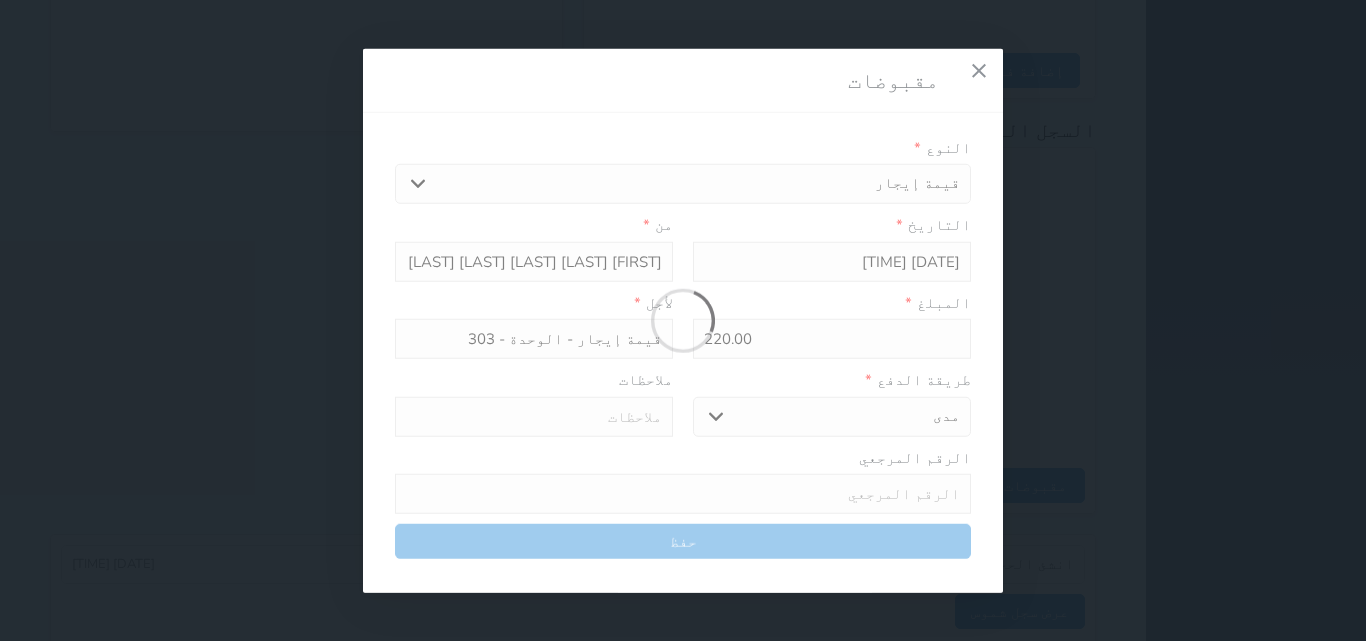 type 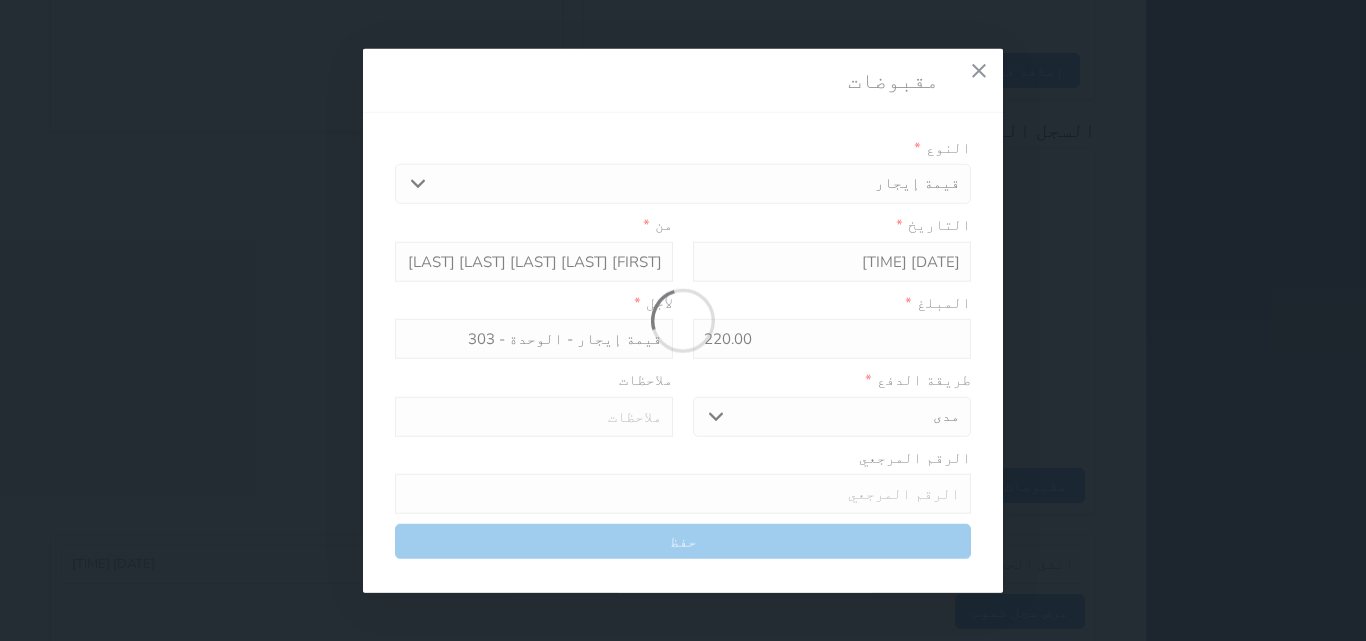type on "0" 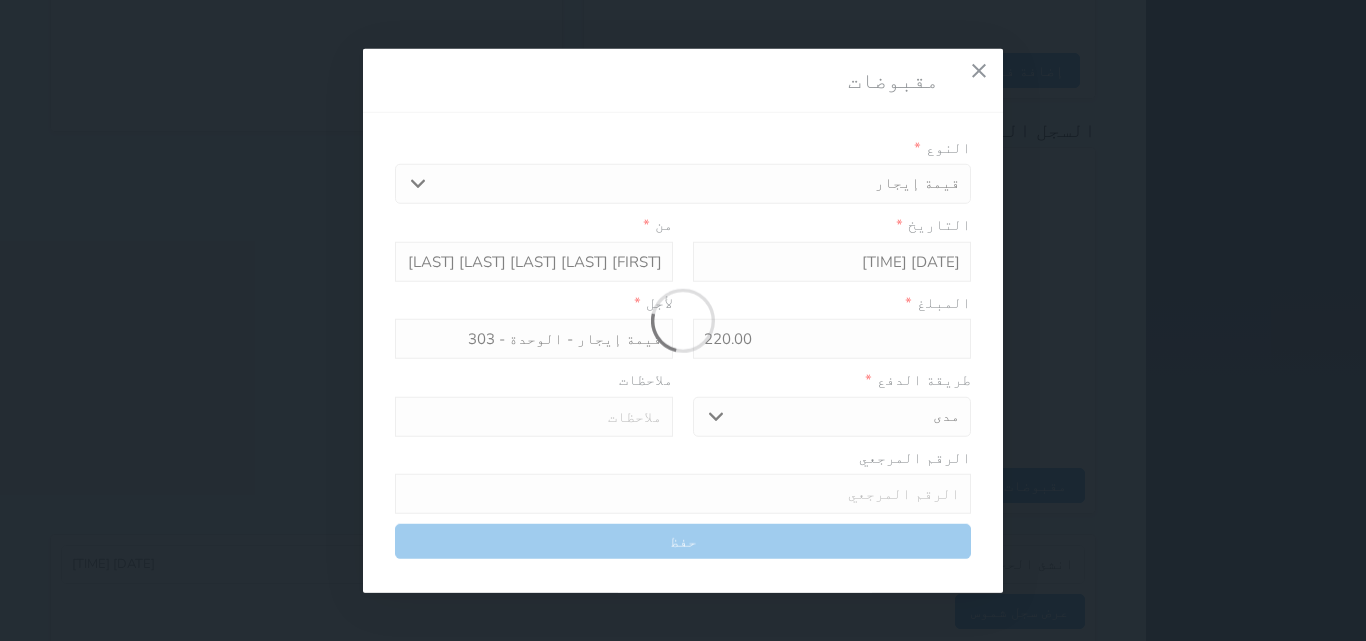 select 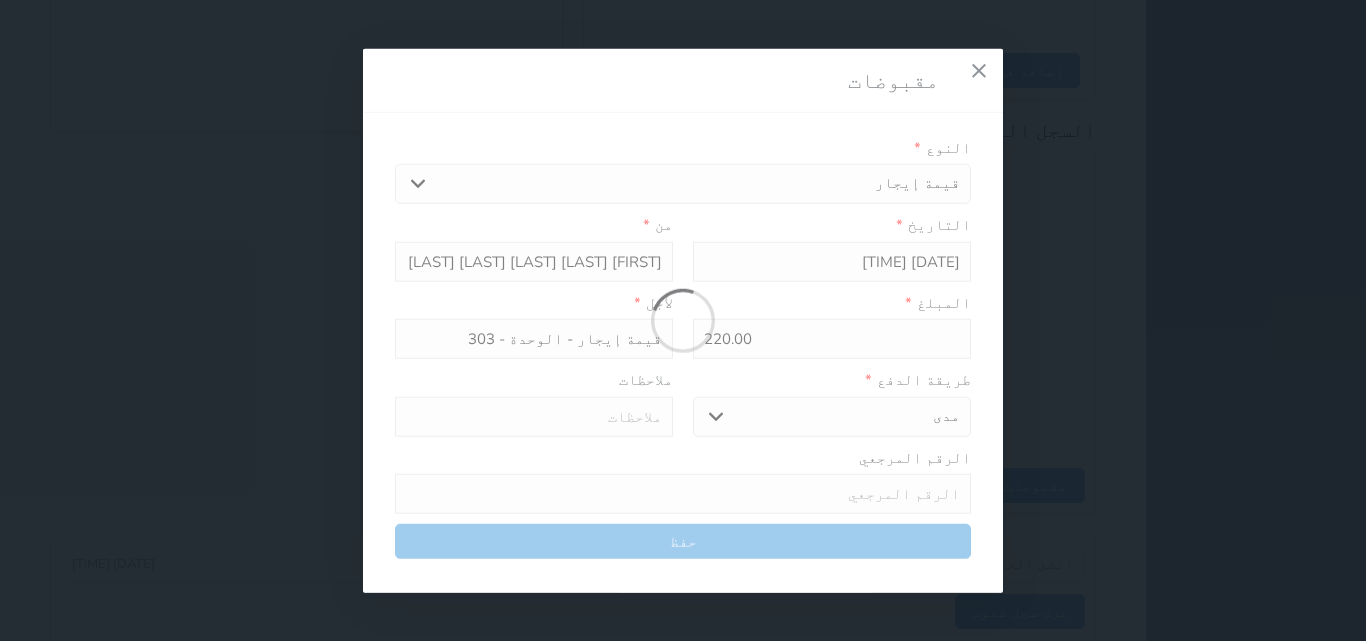 type on "0" 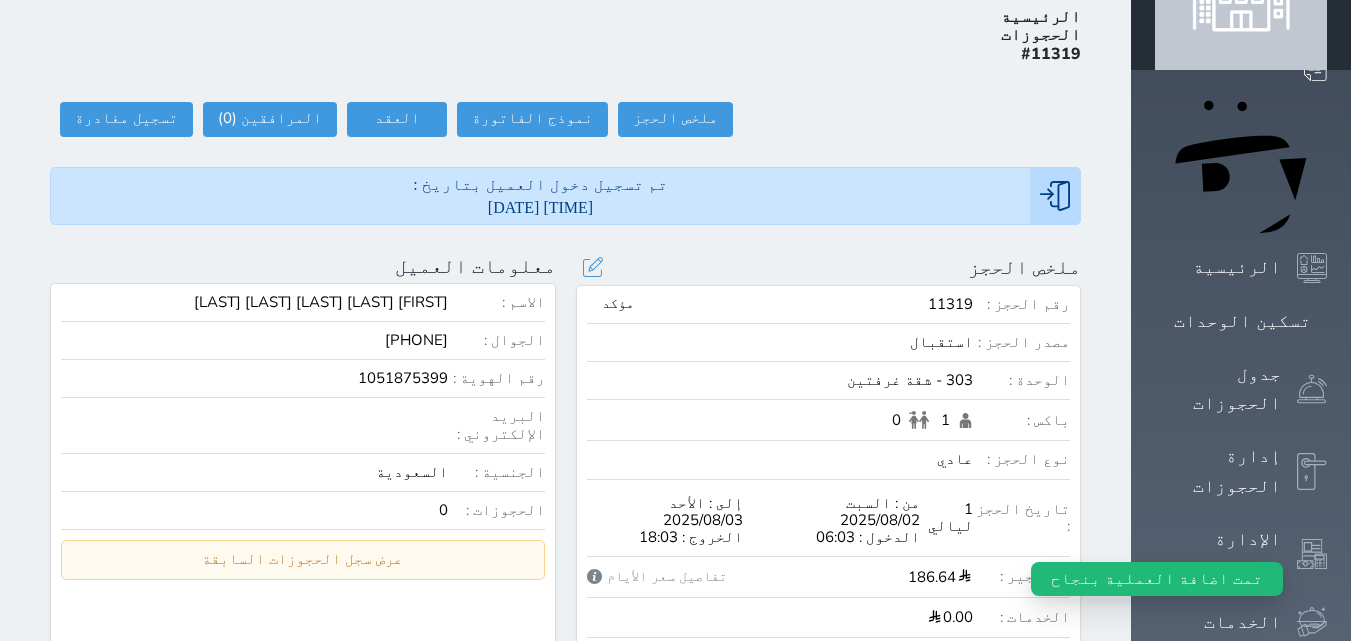 scroll, scrollTop: 0, scrollLeft: 0, axis: both 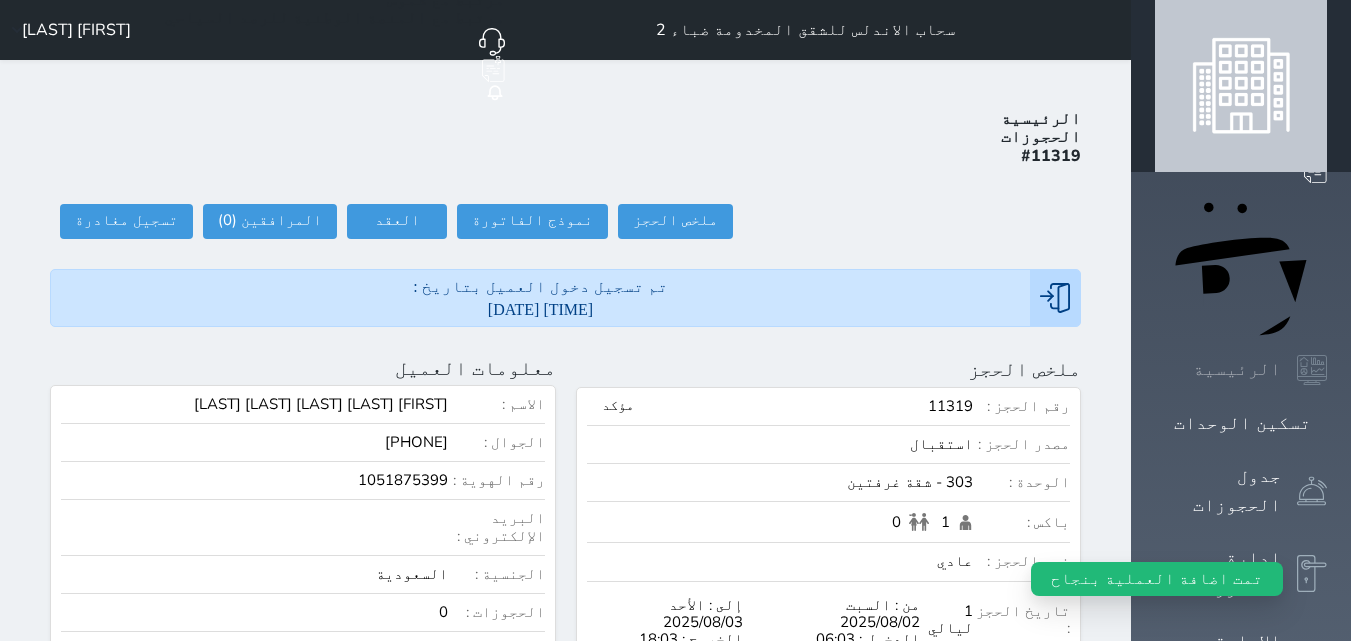 click on "الرئيسية" at bounding box center [1237, 369] 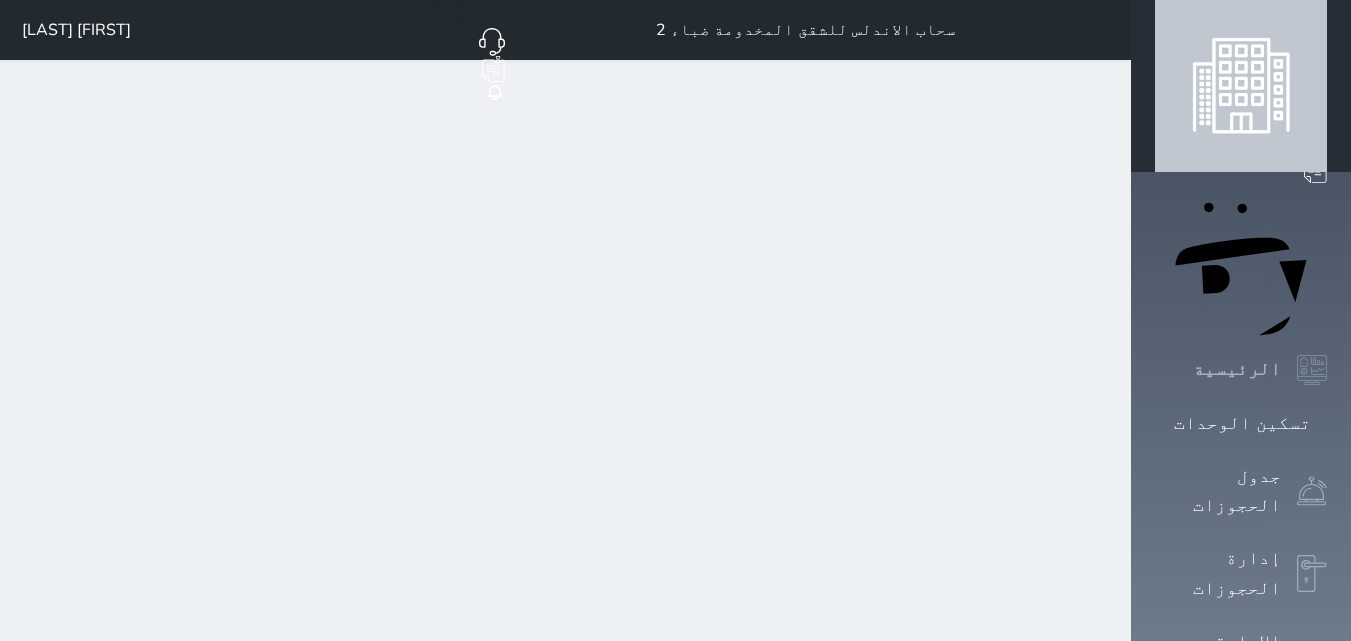 click 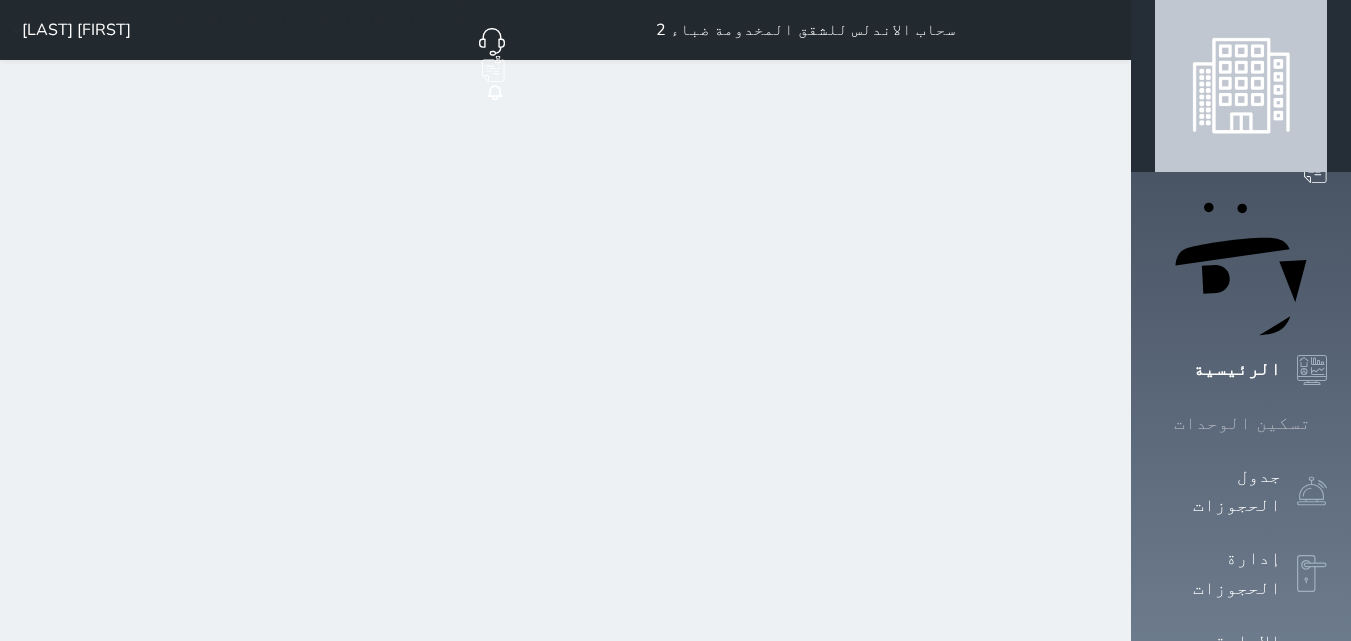 click 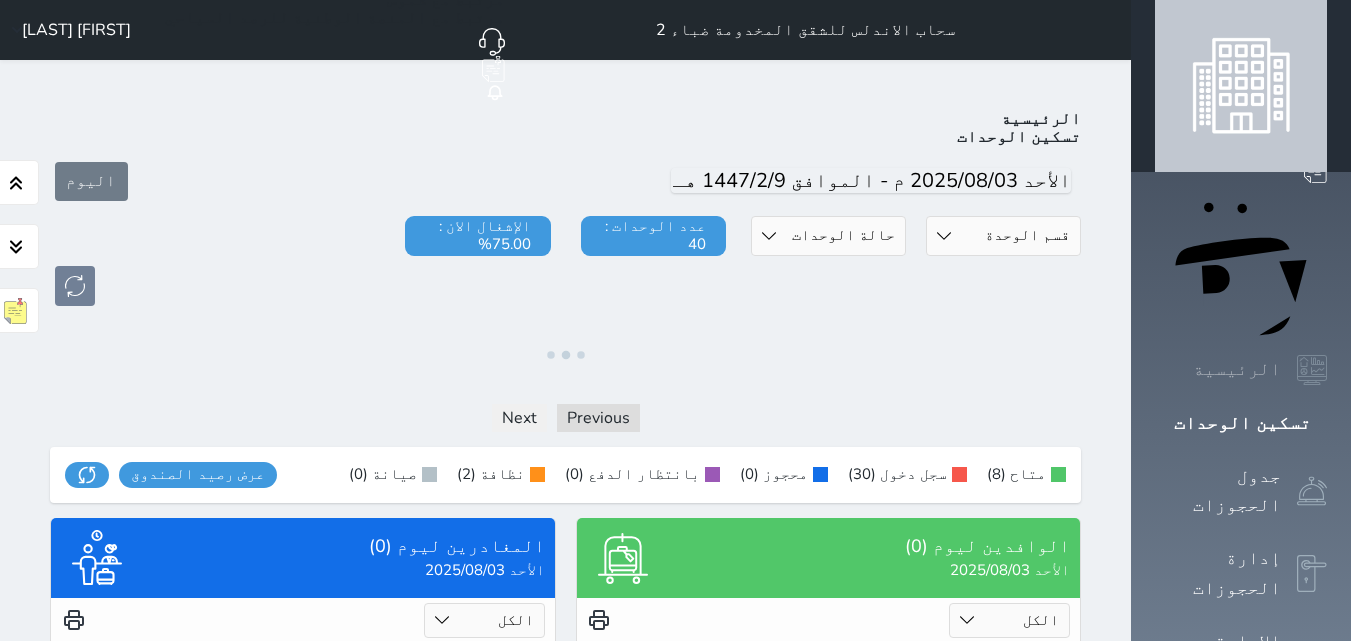 click on "الرئيسية" at bounding box center (1237, 369) 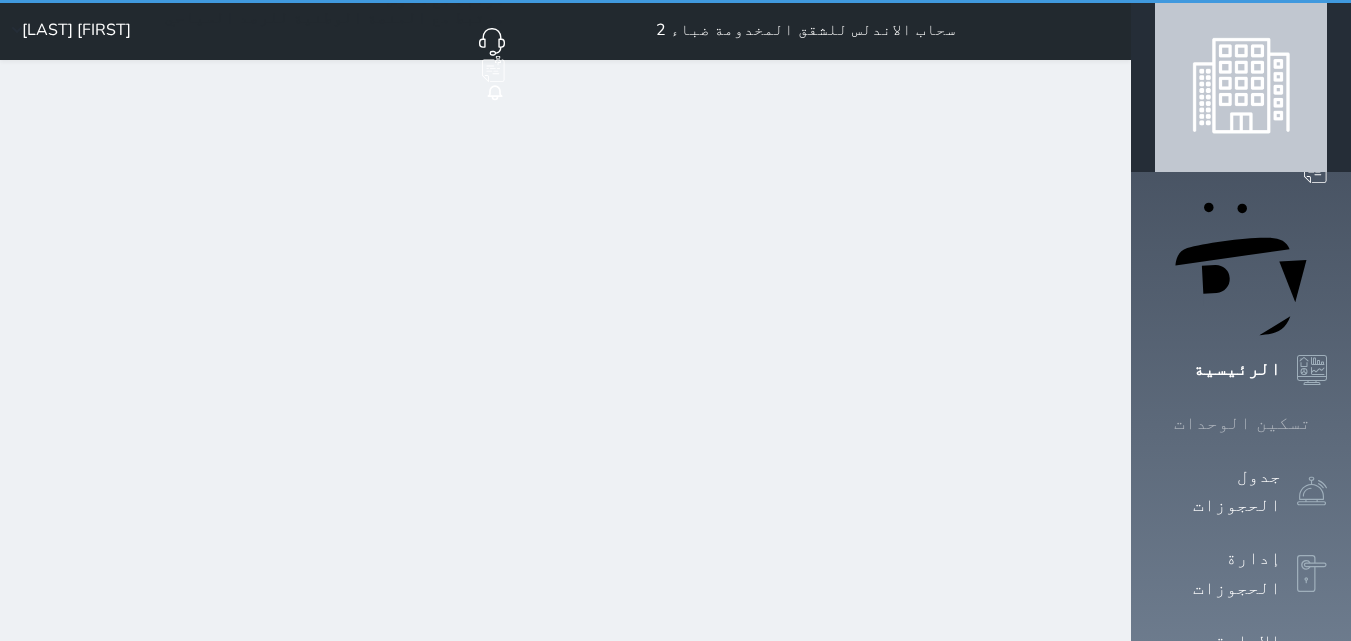 click on "تسكين الوحدات" at bounding box center [1241, 423] 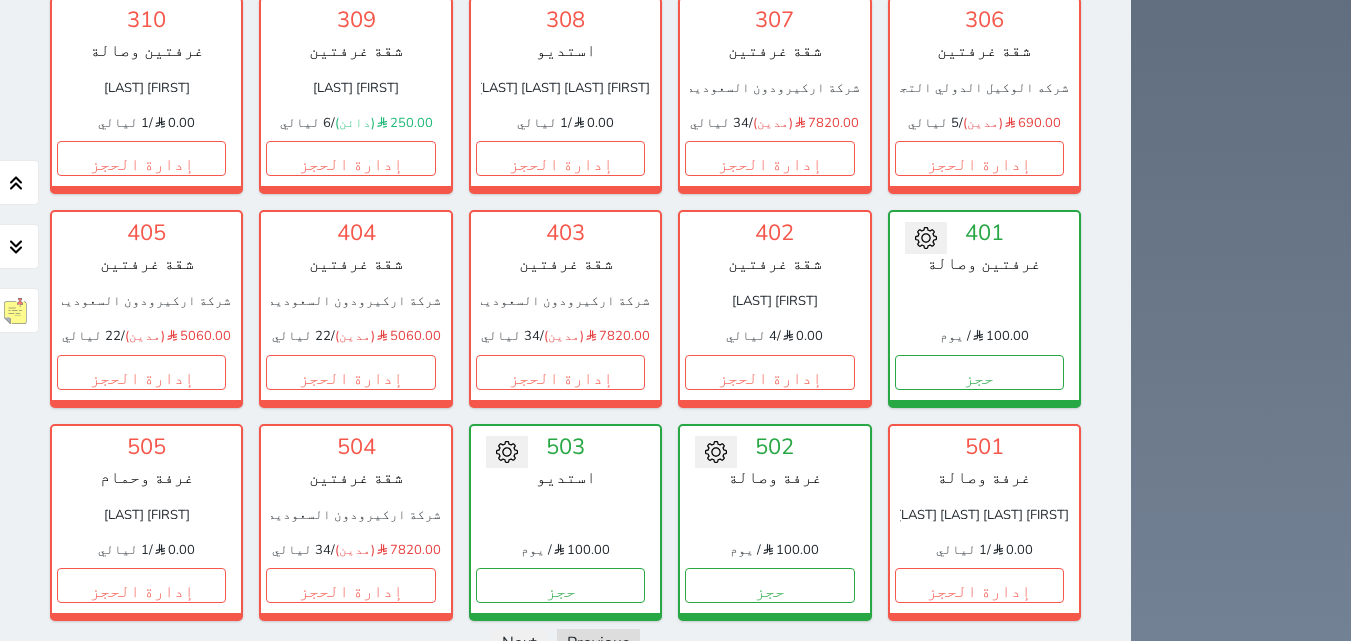 scroll, scrollTop: 1553, scrollLeft: 0, axis: vertical 